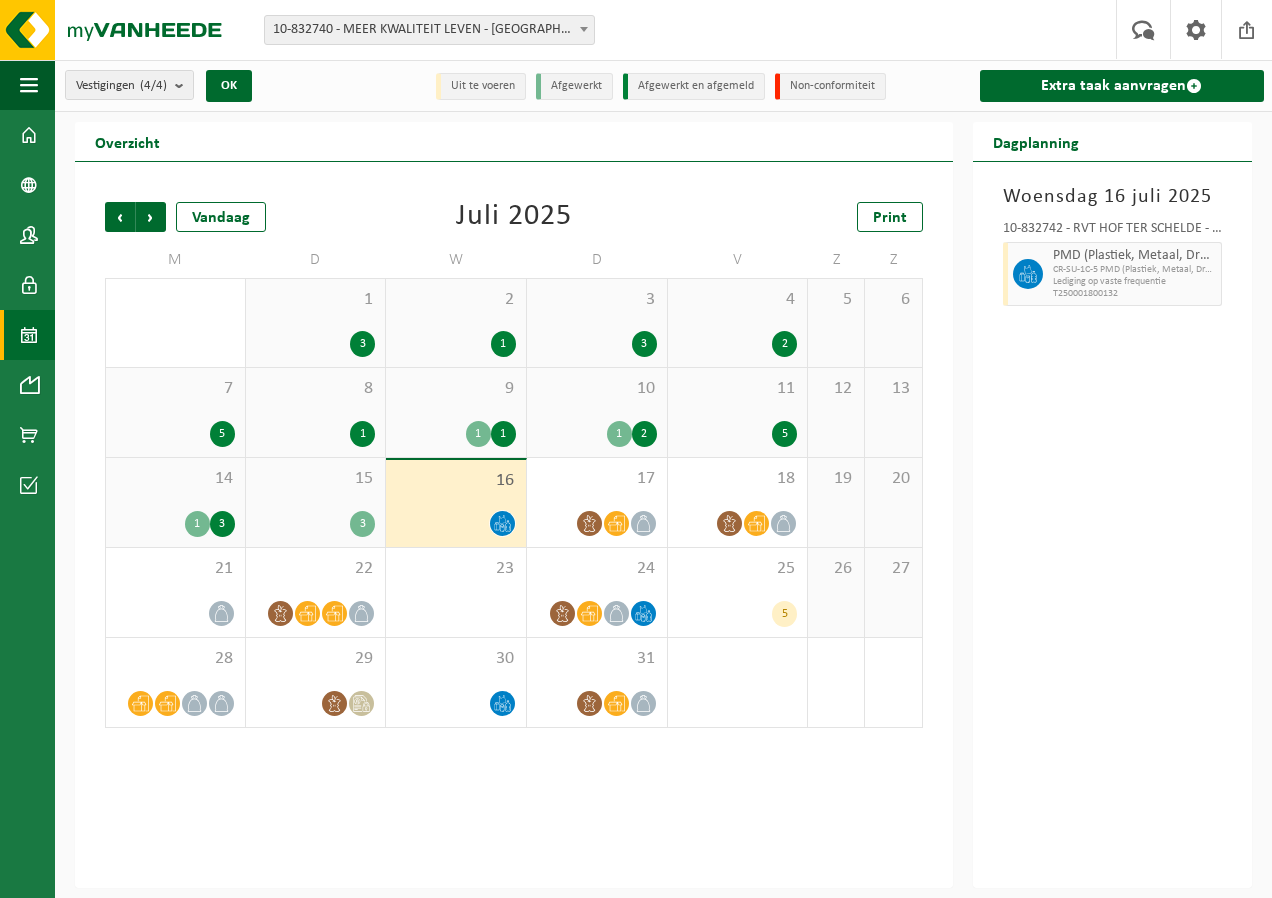 scroll, scrollTop: 0, scrollLeft: 0, axis: both 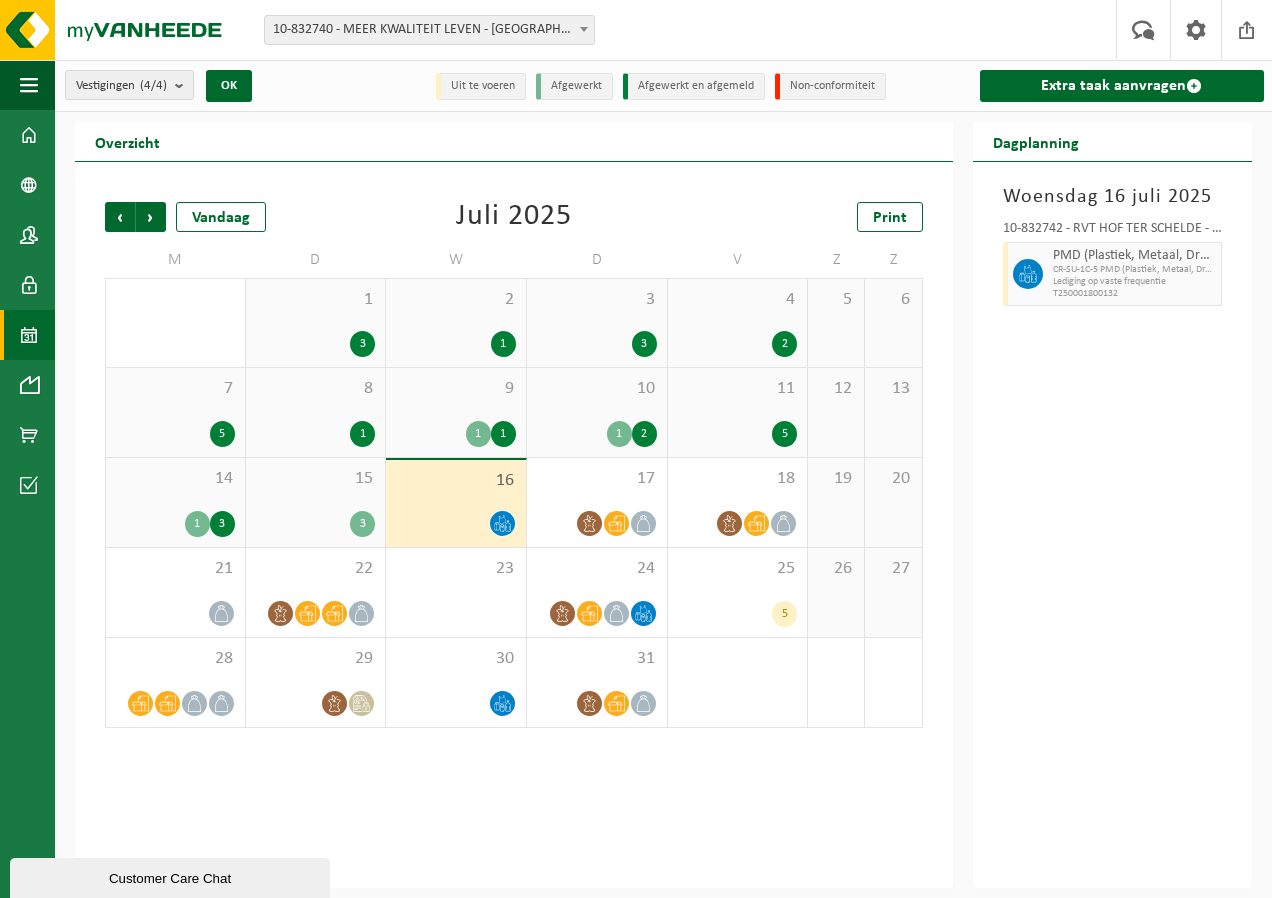 click on "10-832740 - MEER KWALITEIT LEVEN - [GEOGRAPHIC_DATA]" at bounding box center [429, 30] 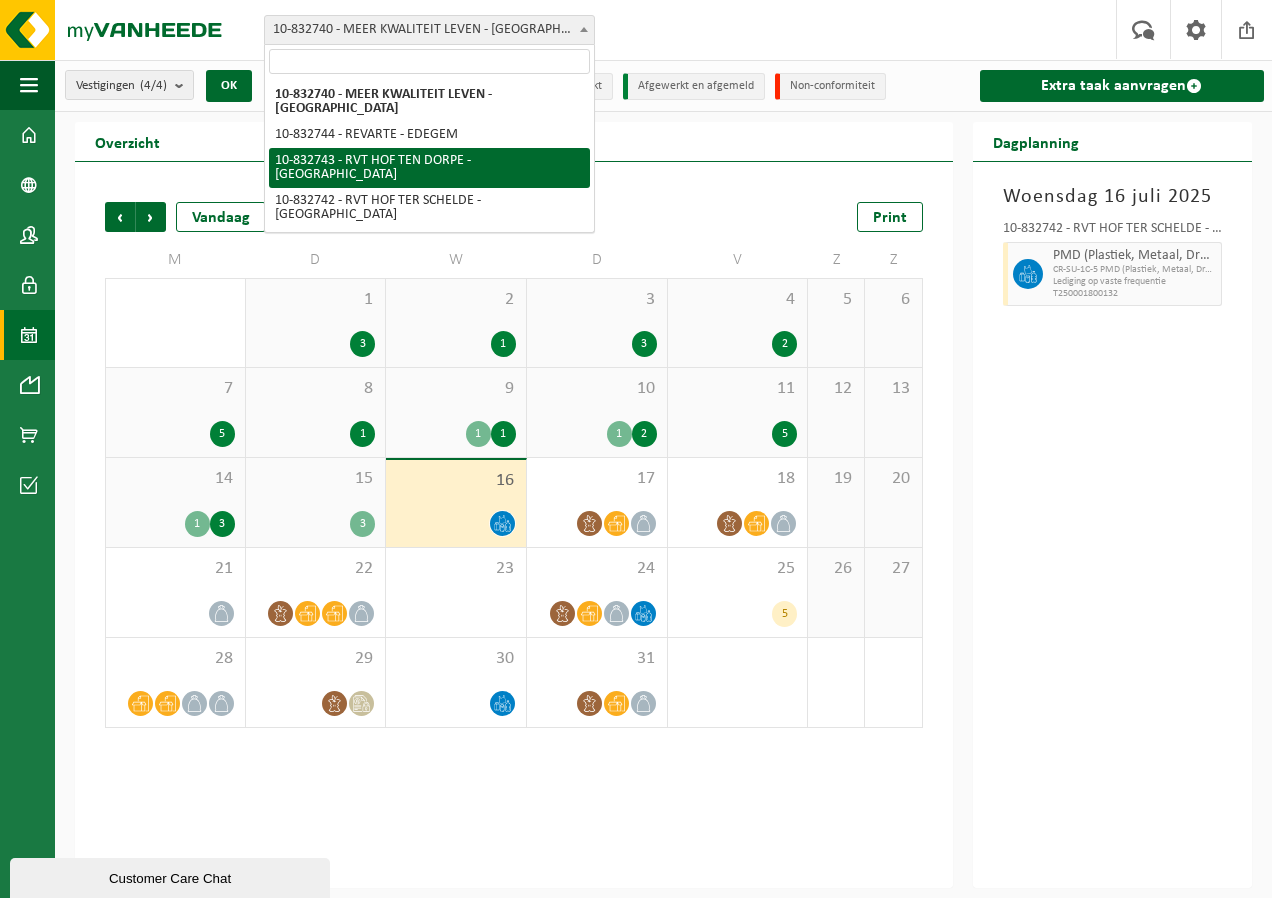 select on "91187" 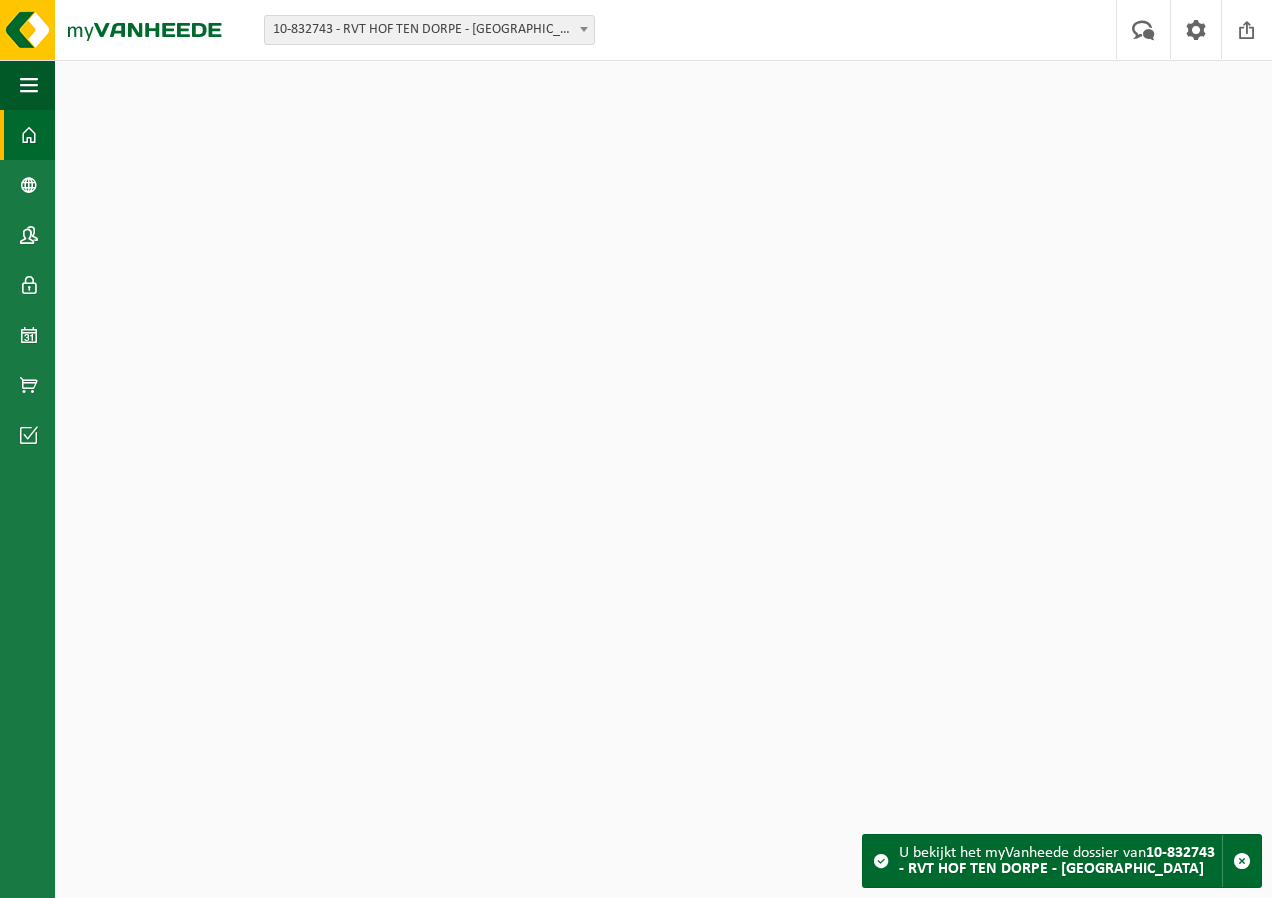 scroll, scrollTop: 0, scrollLeft: 0, axis: both 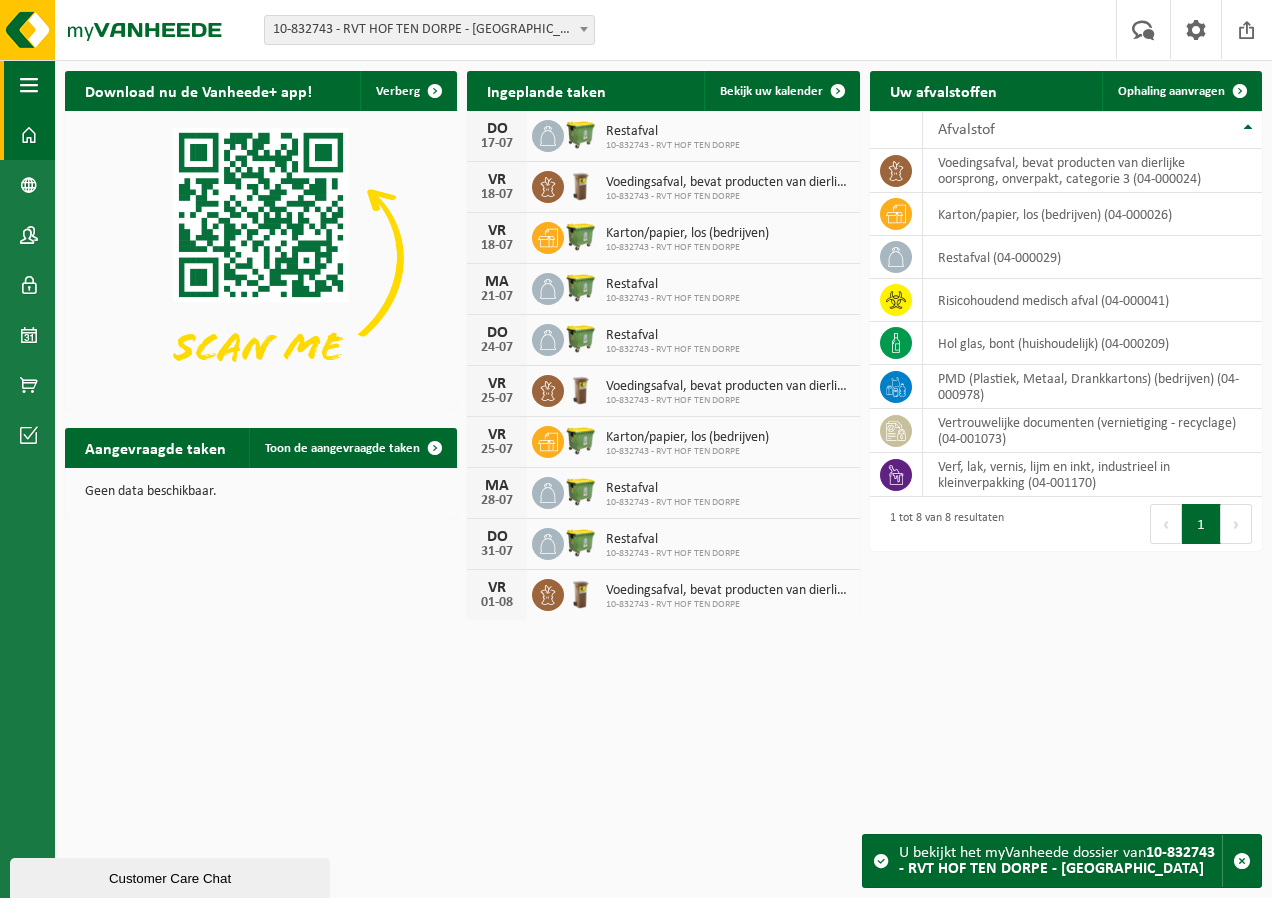 click at bounding box center (29, 85) 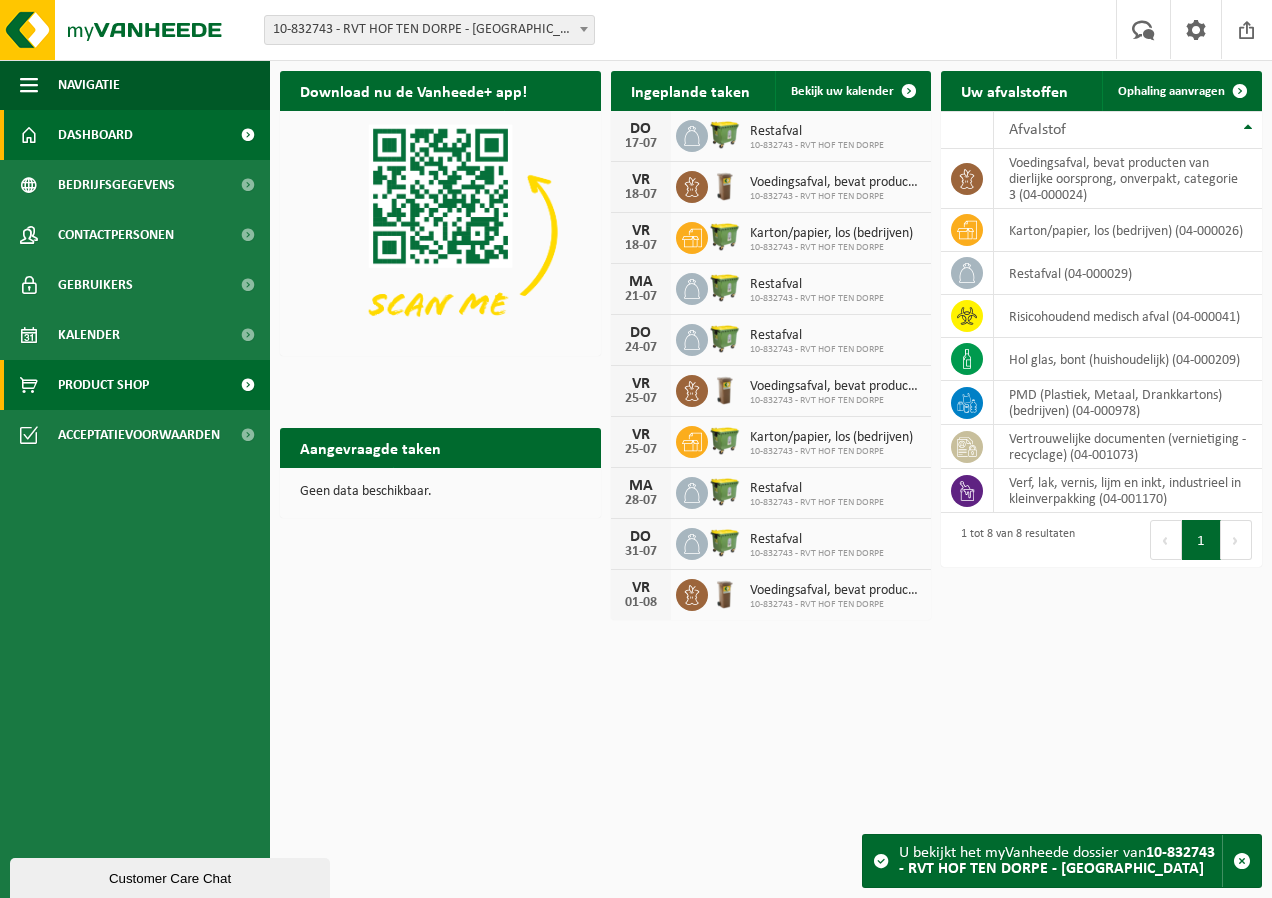 click on "Product Shop" at bounding box center [103, 385] 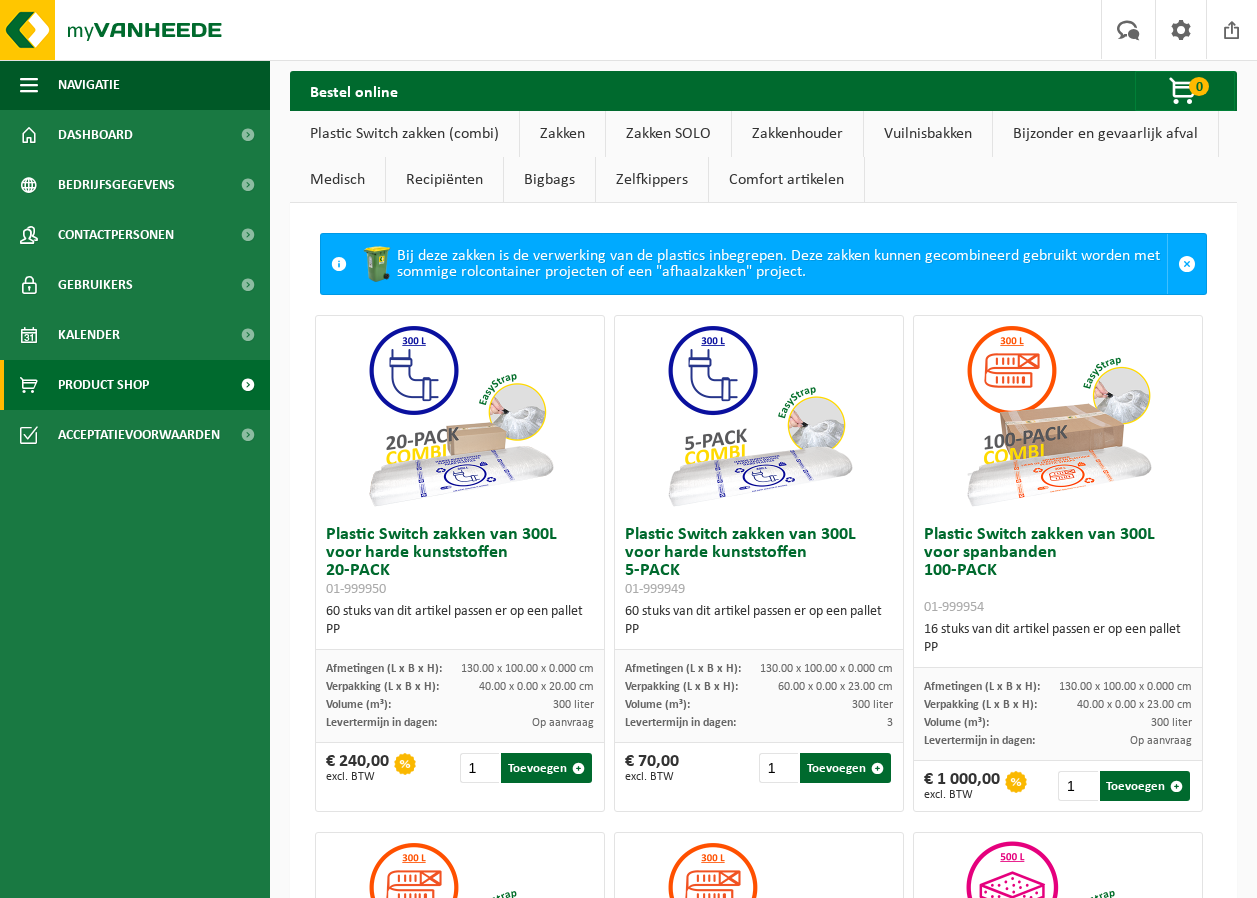 scroll, scrollTop: 0, scrollLeft: 0, axis: both 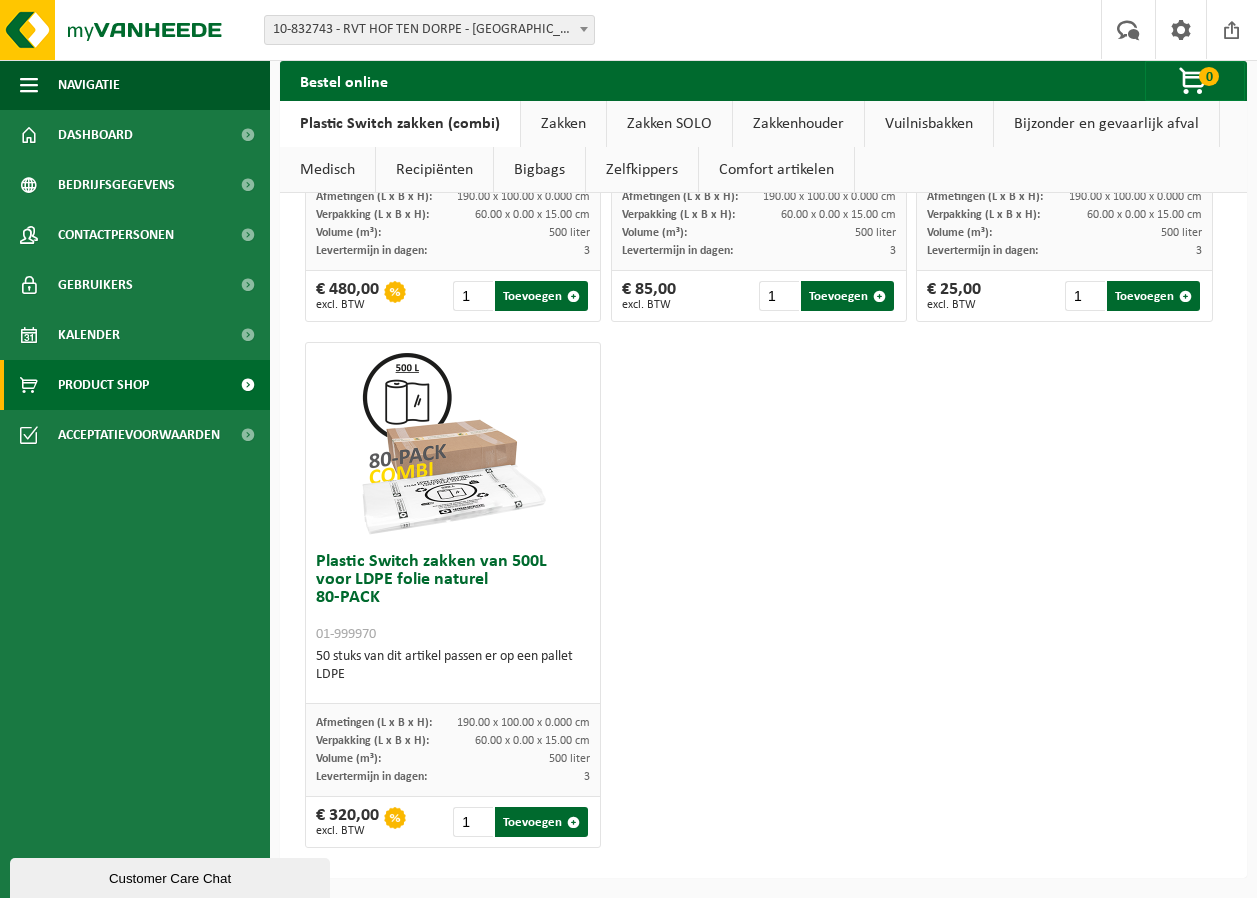 click on "Zakken SOLO" at bounding box center [669, 124] 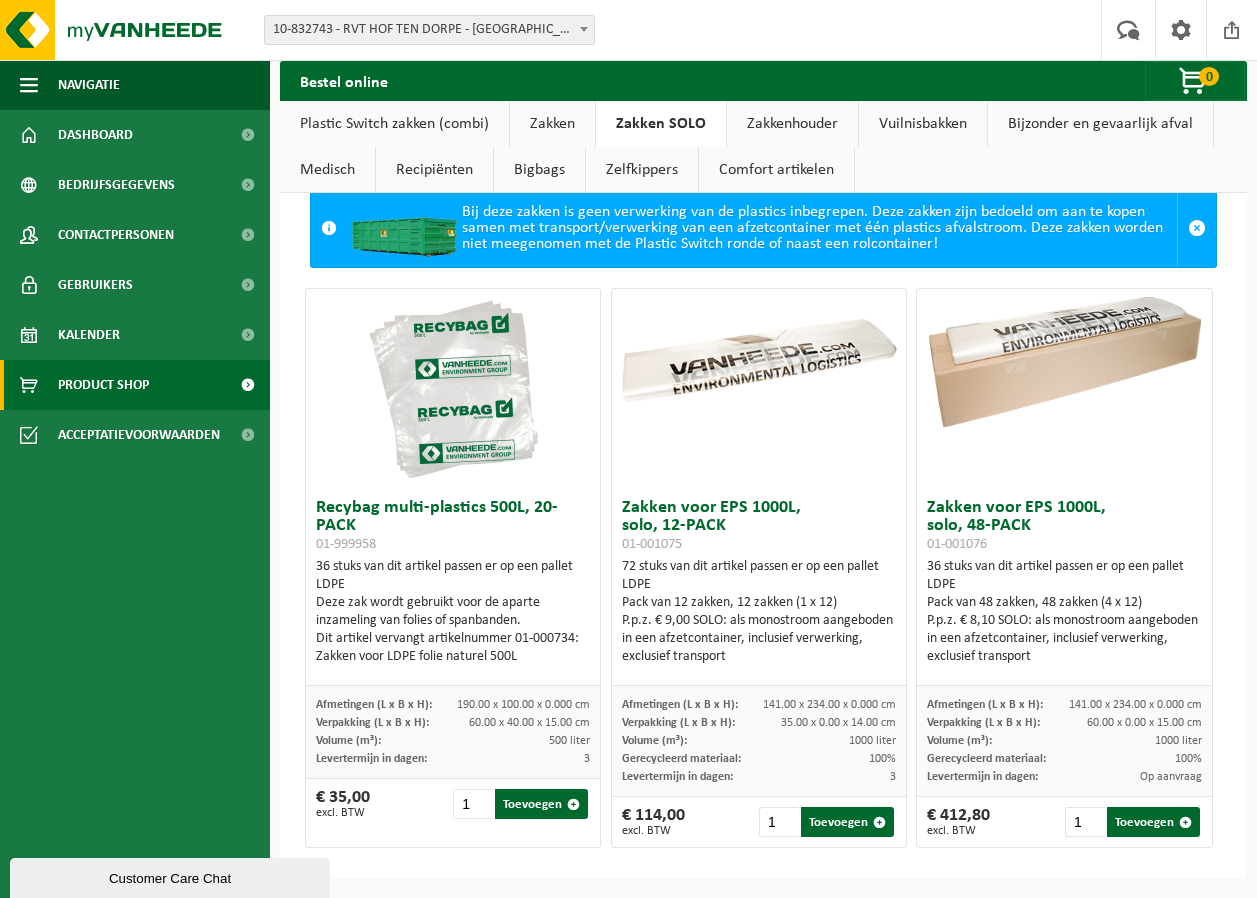 click on "Zelfkippers" at bounding box center (642, 170) 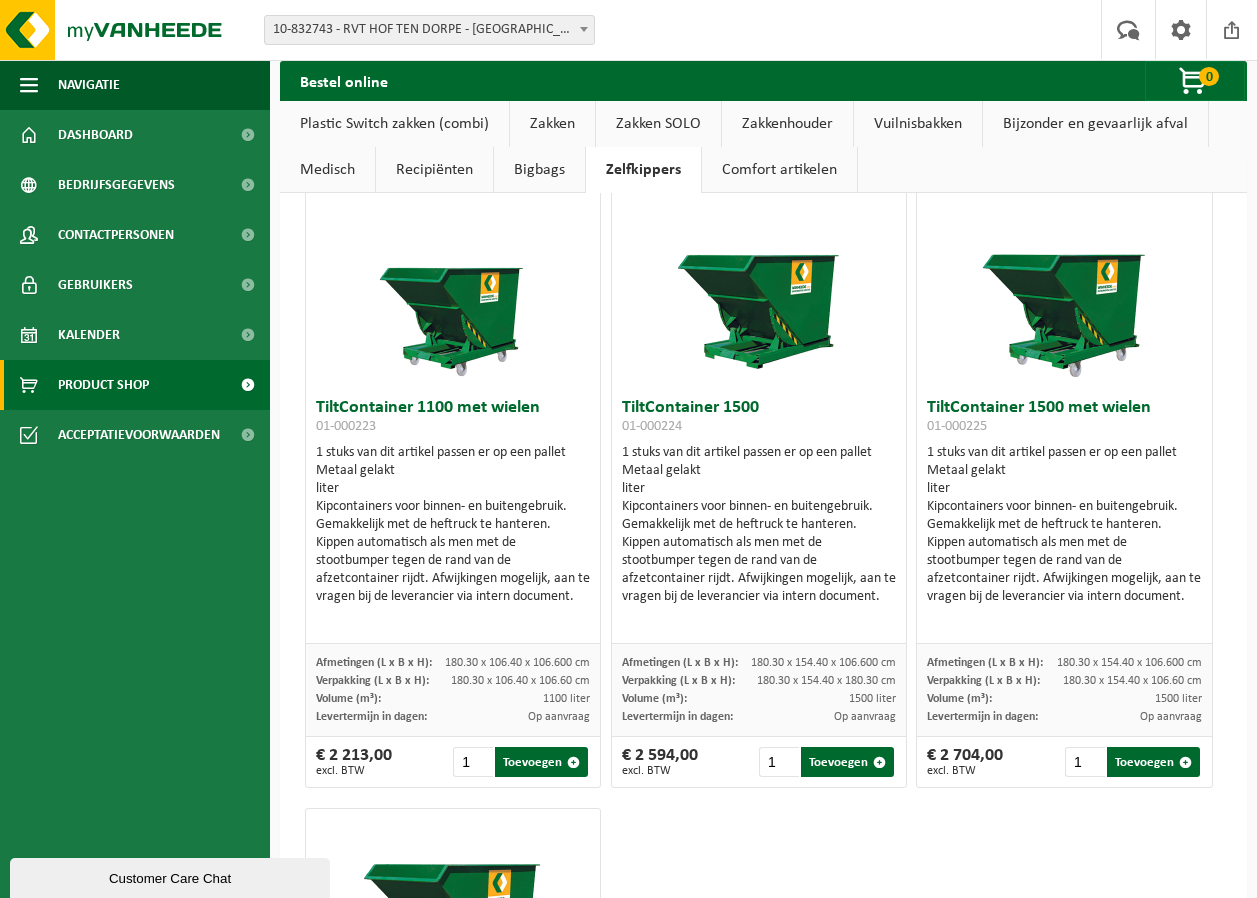 scroll, scrollTop: 145, scrollLeft: 0, axis: vertical 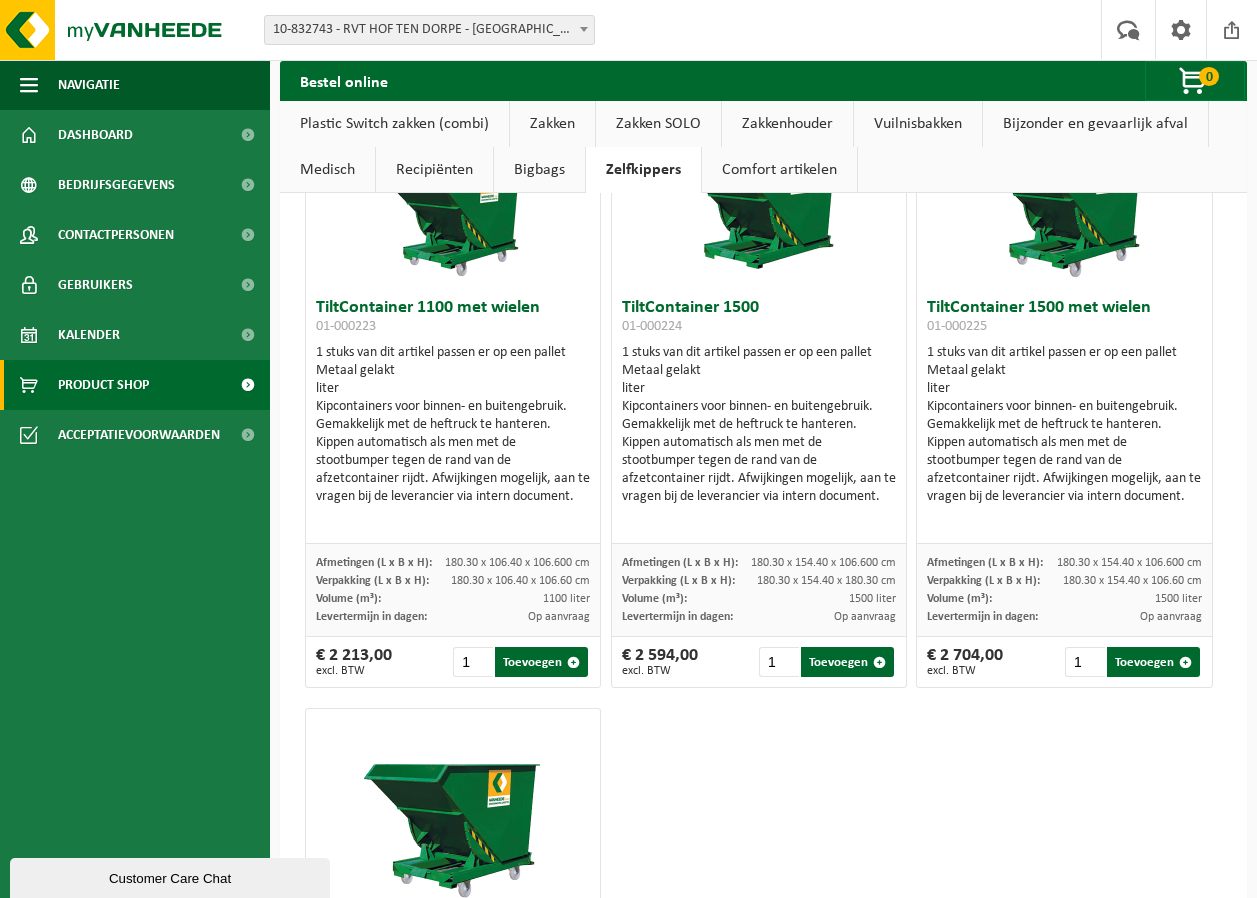 click on "Zakken" at bounding box center (552, 124) 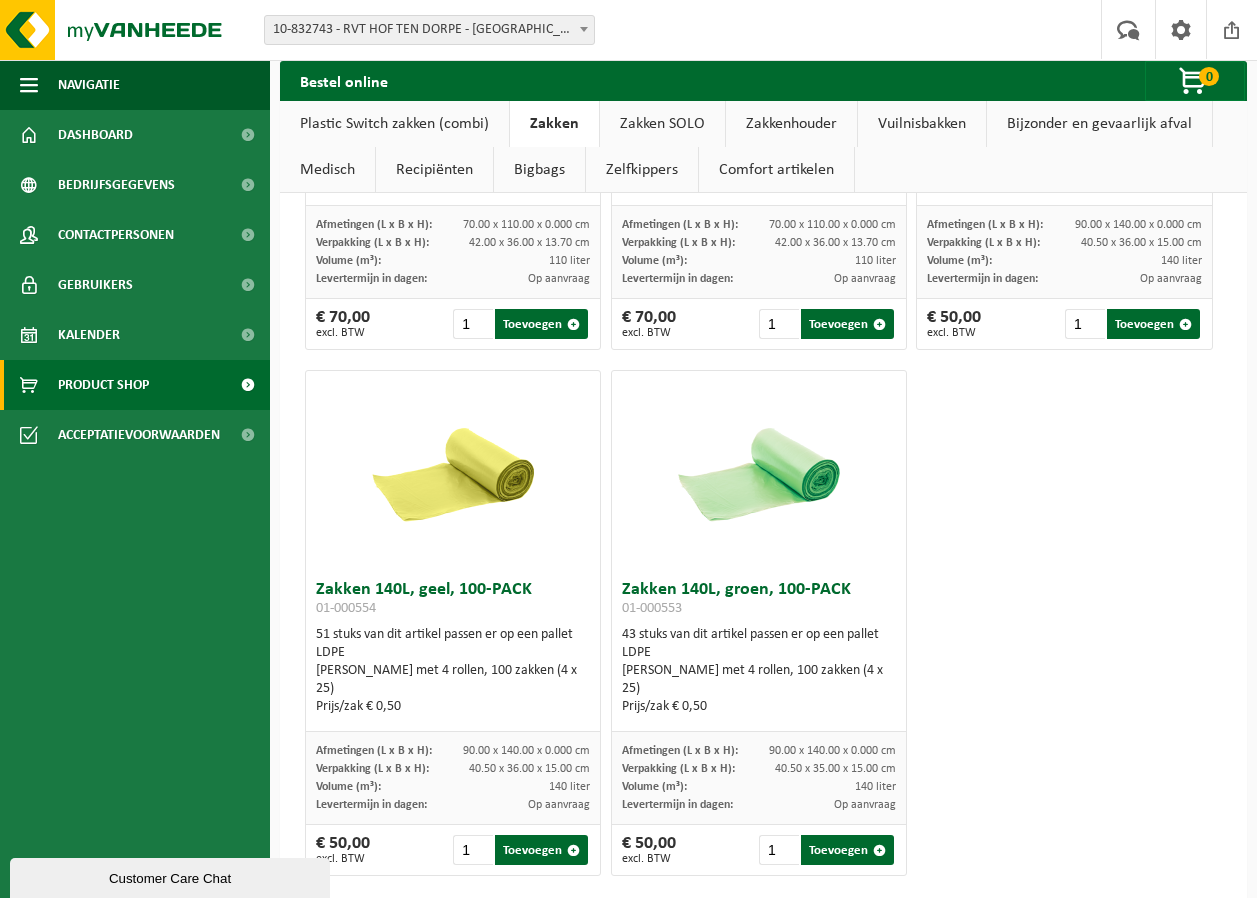 scroll, scrollTop: 4173, scrollLeft: 0, axis: vertical 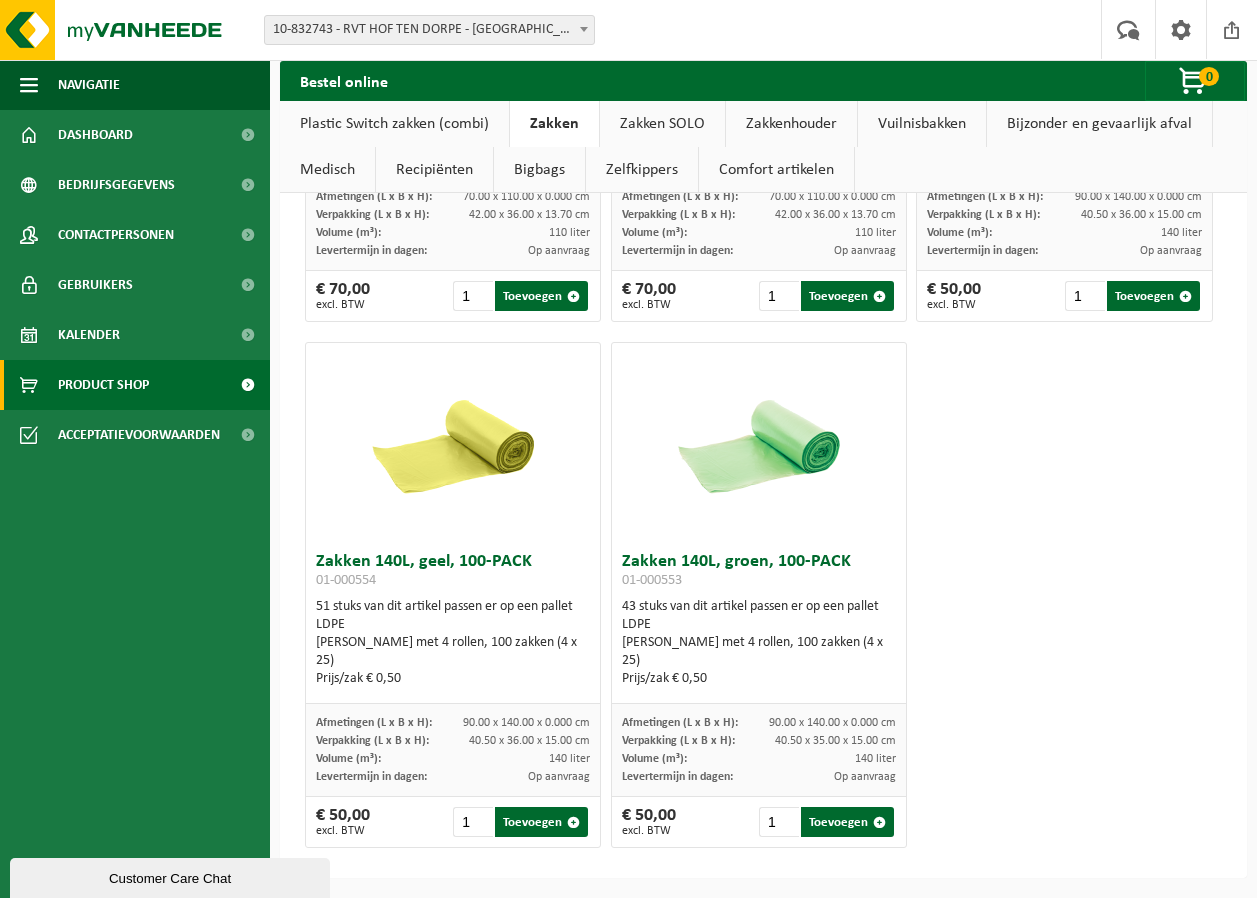 click on "Zakkenhouder" at bounding box center [791, 124] 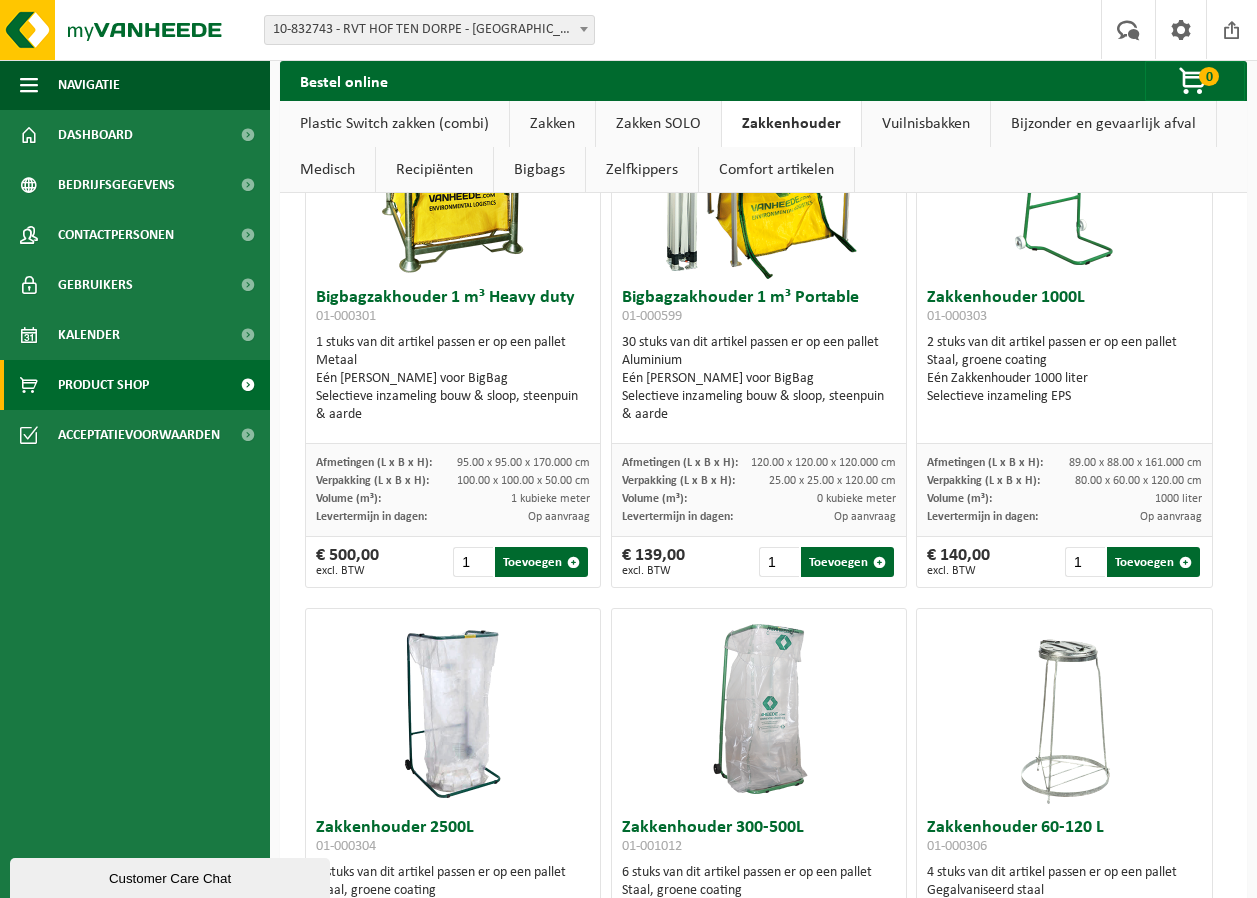 scroll, scrollTop: 0, scrollLeft: 0, axis: both 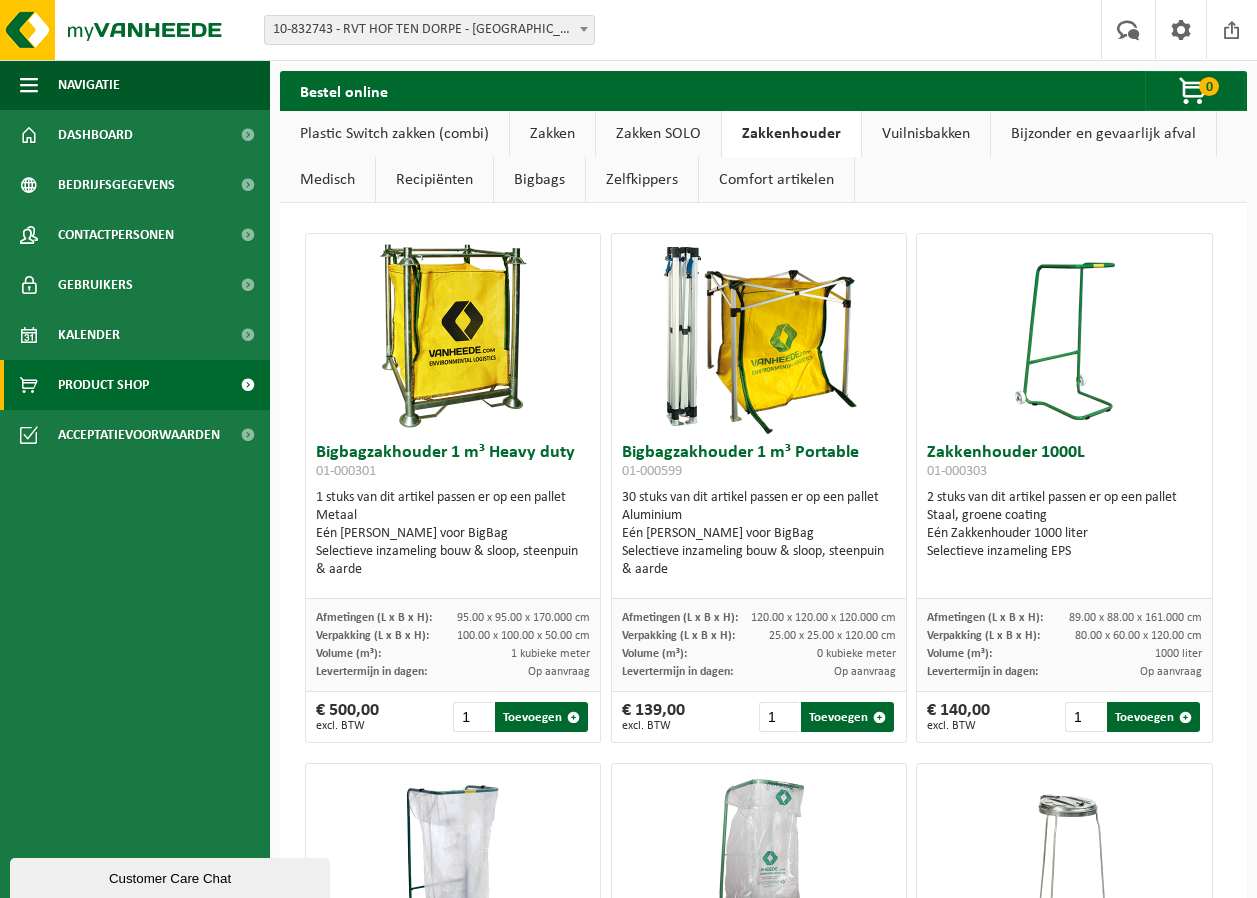click on "Zakken SOLO" at bounding box center (658, 134) 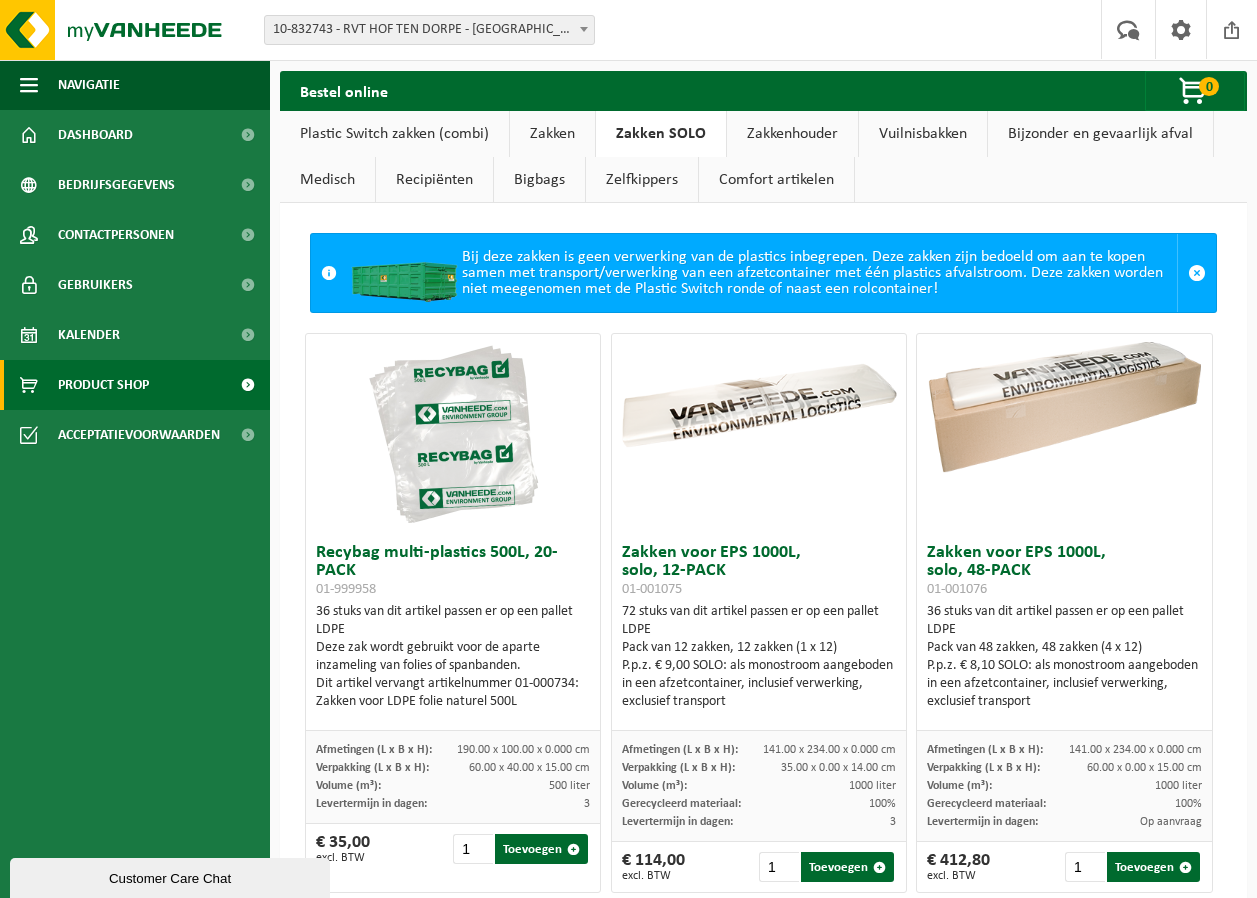 click on "Zakken" at bounding box center (552, 134) 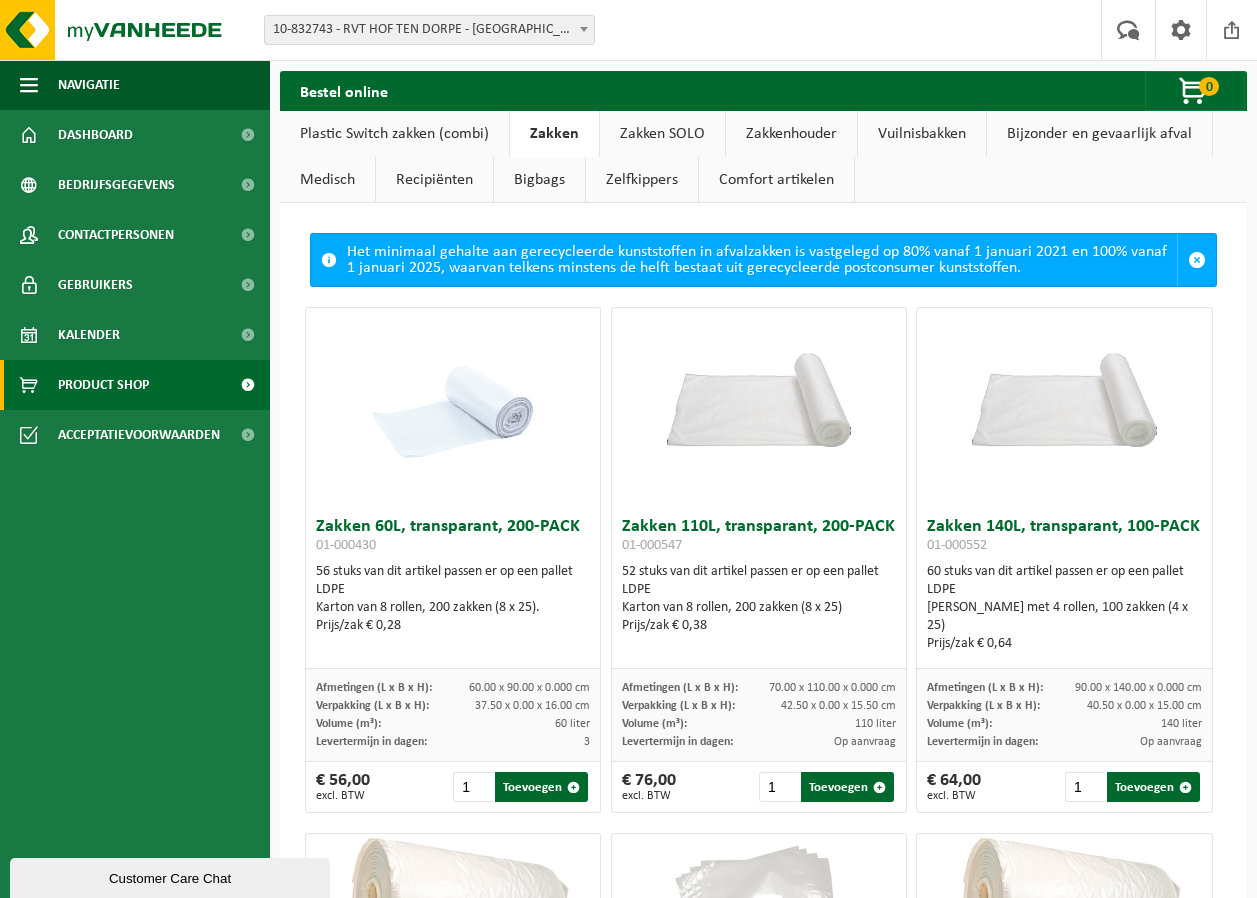 click on "Recipiënten" at bounding box center (434, 180) 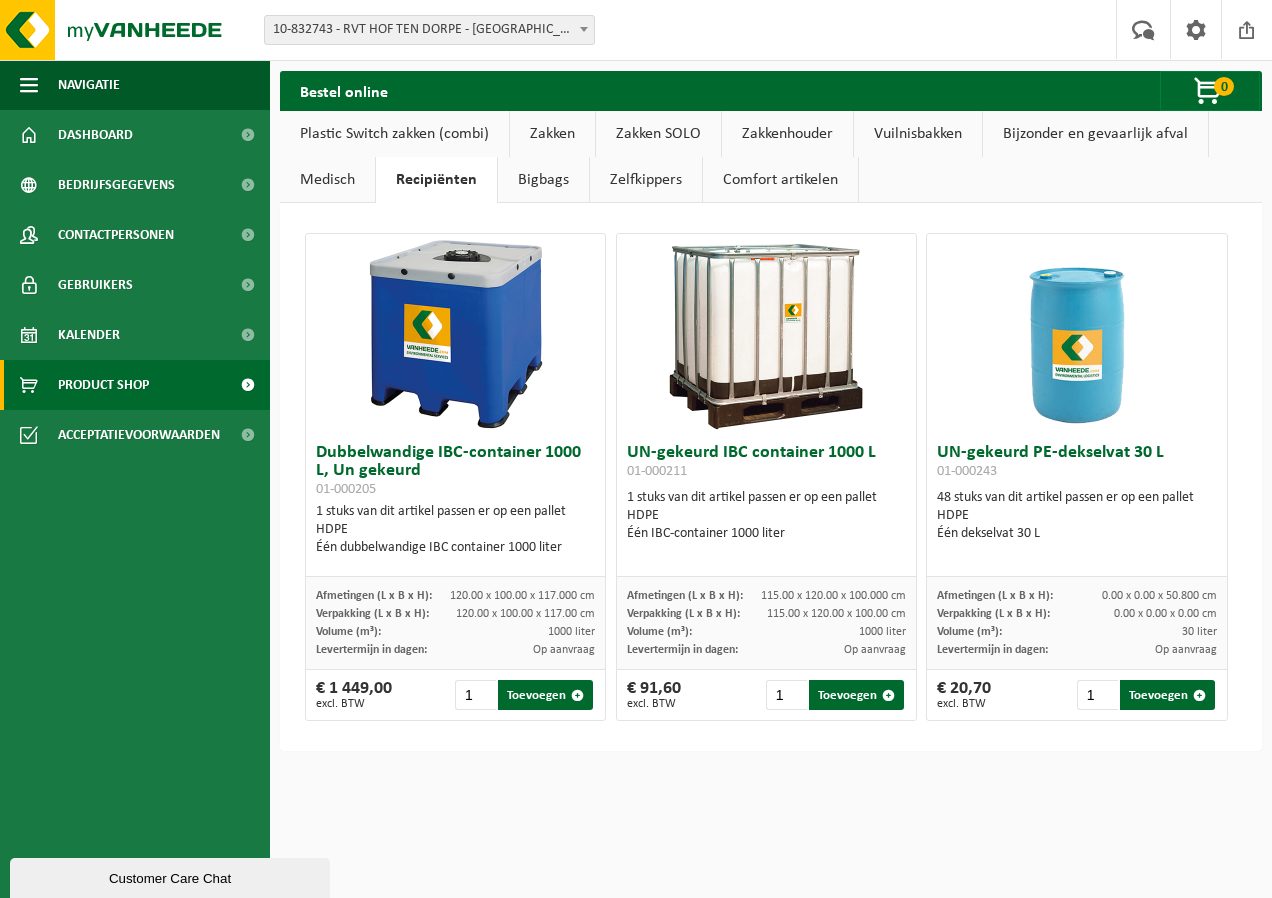 click on "Plastic Switch zakken (combi)" at bounding box center [394, 134] 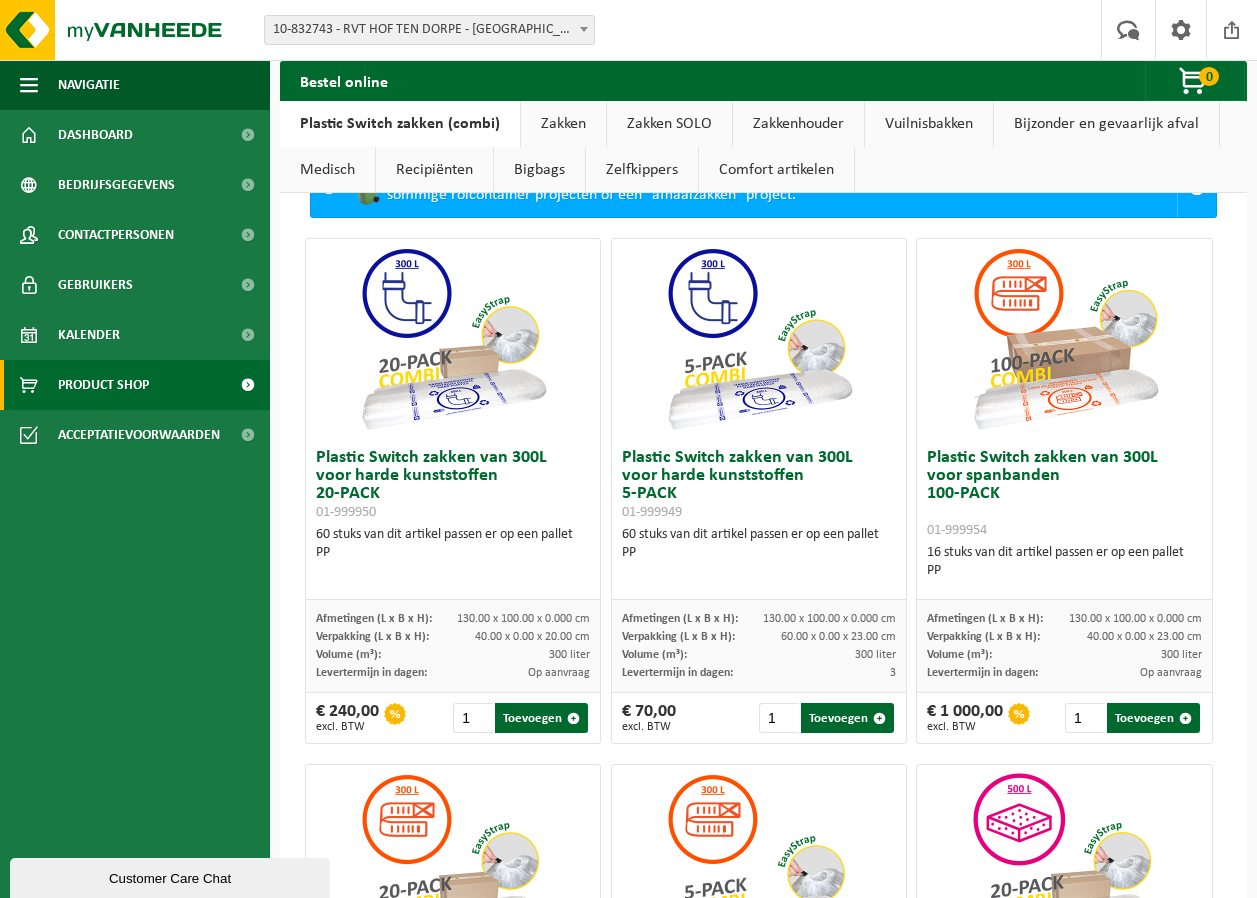scroll, scrollTop: 0, scrollLeft: 0, axis: both 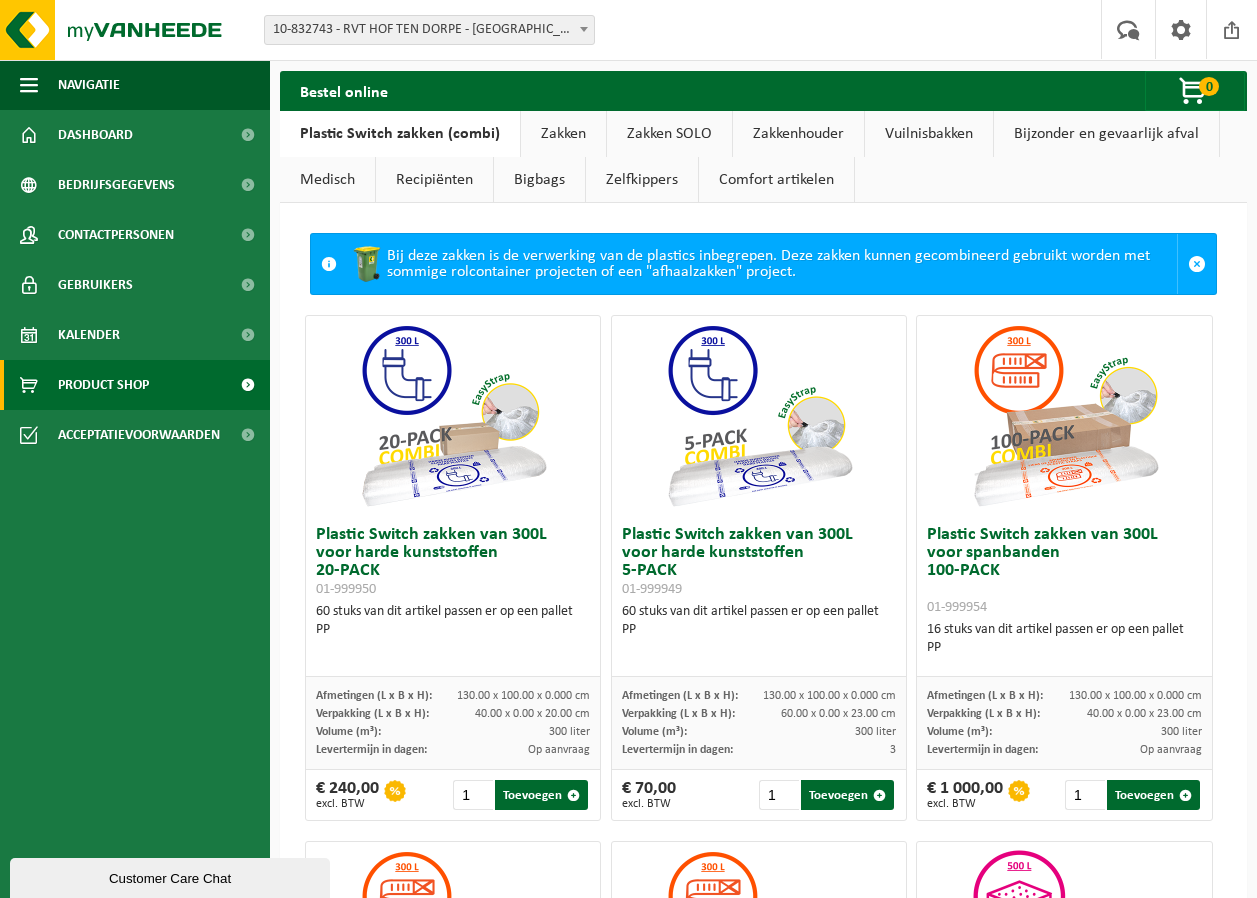 click on "Zelfkippers" at bounding box center [642, 180] 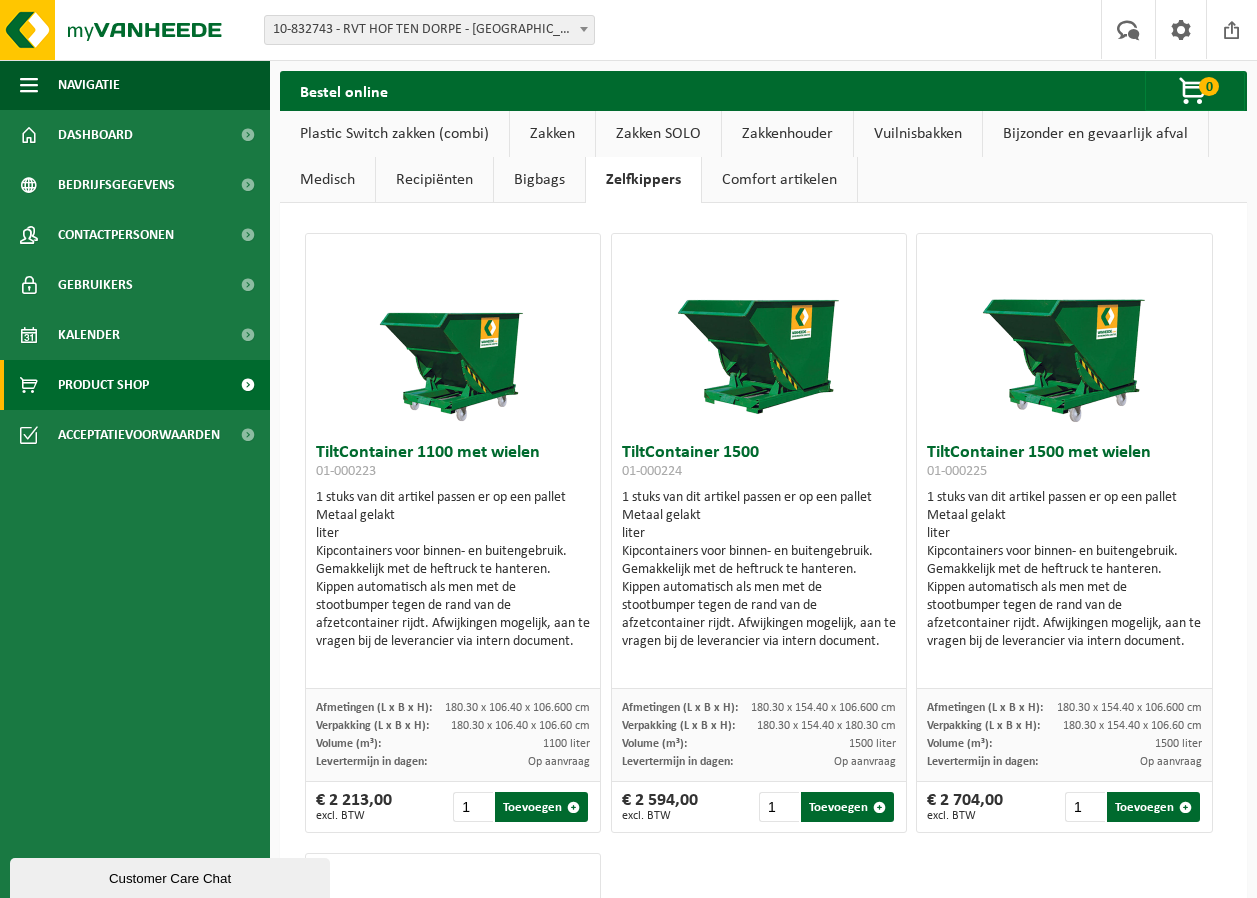 click on "Zakken SOLO" at bounding box center [658, 134] 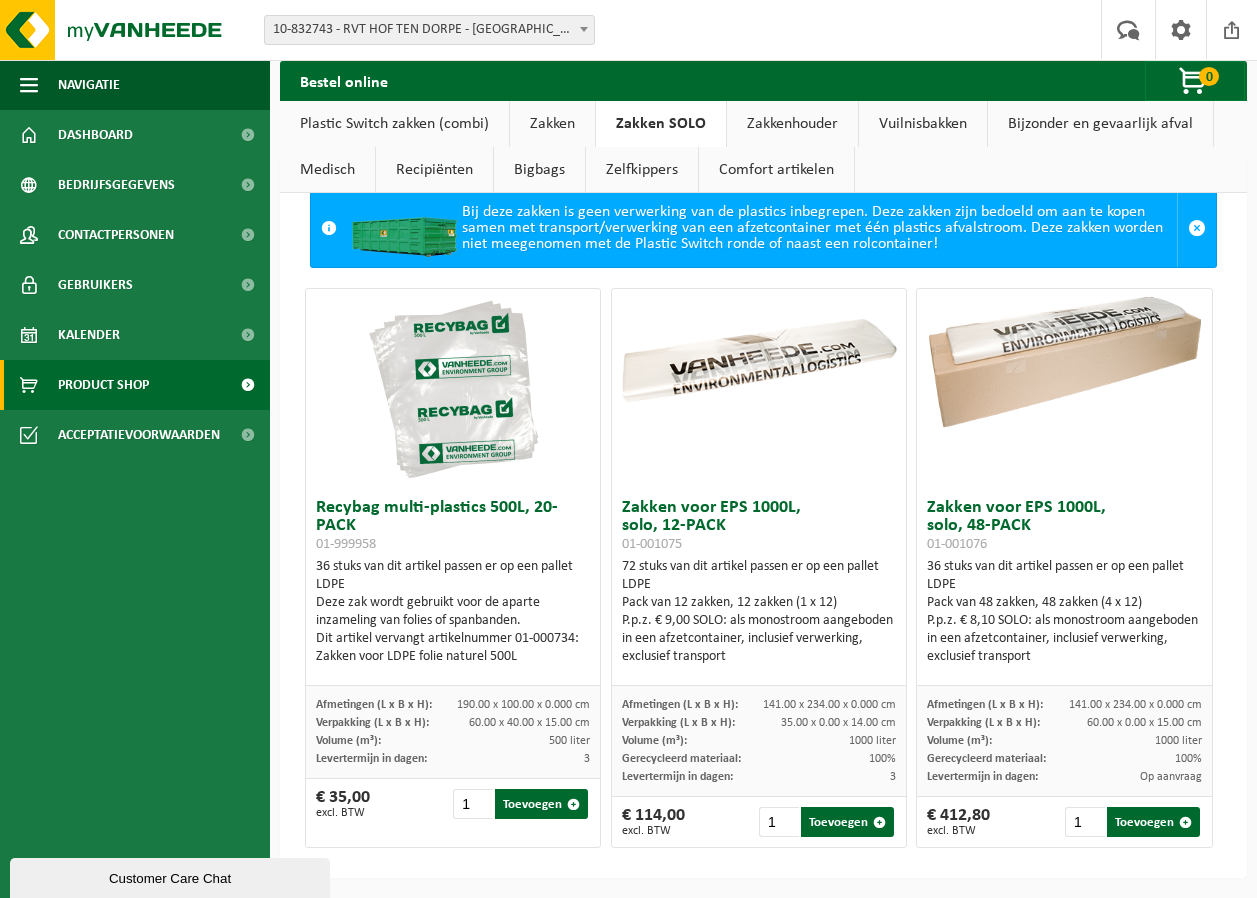 scroll, scrollTop: 0, scrollLeft: 0, axis: both 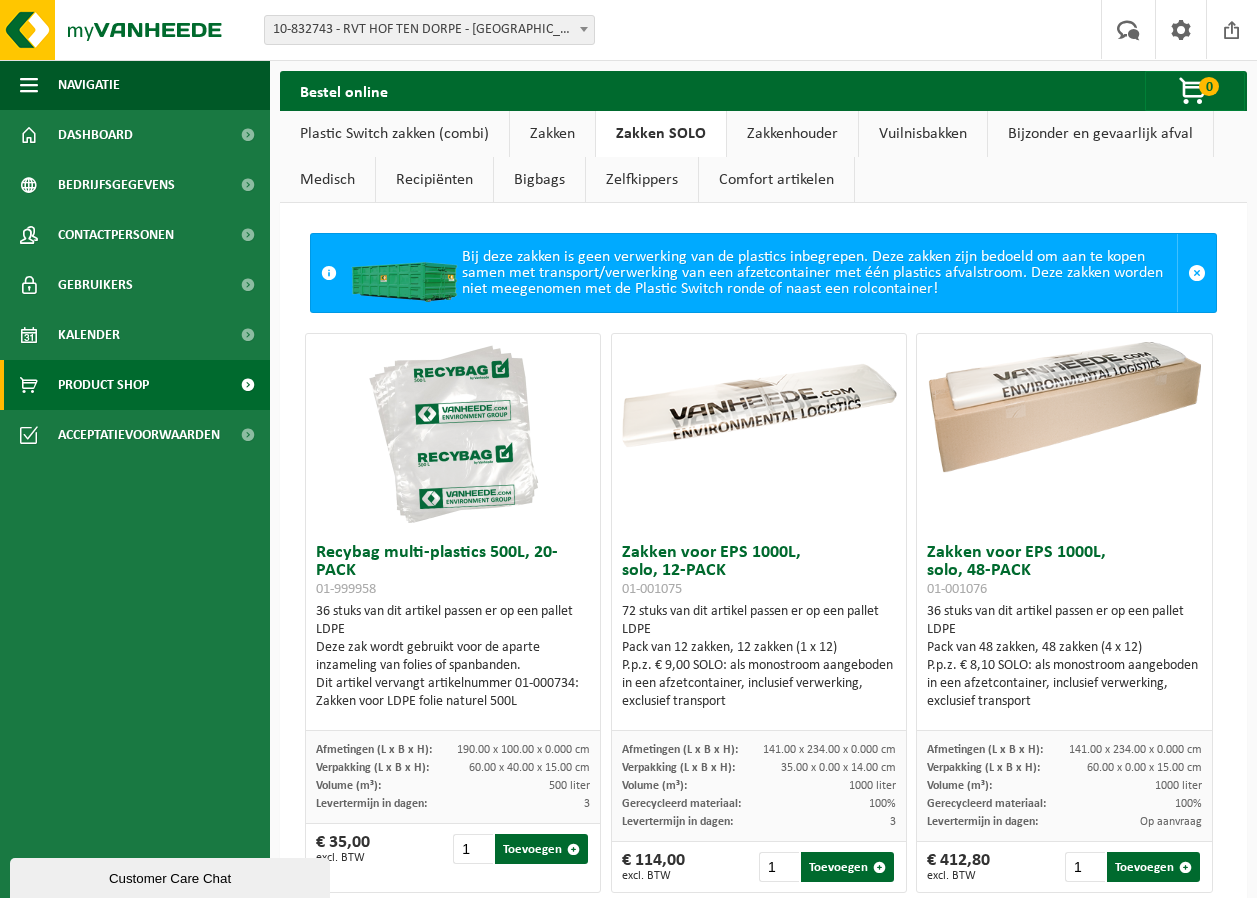 click on "Zakkenhouder" at bounding box center [792, 134] 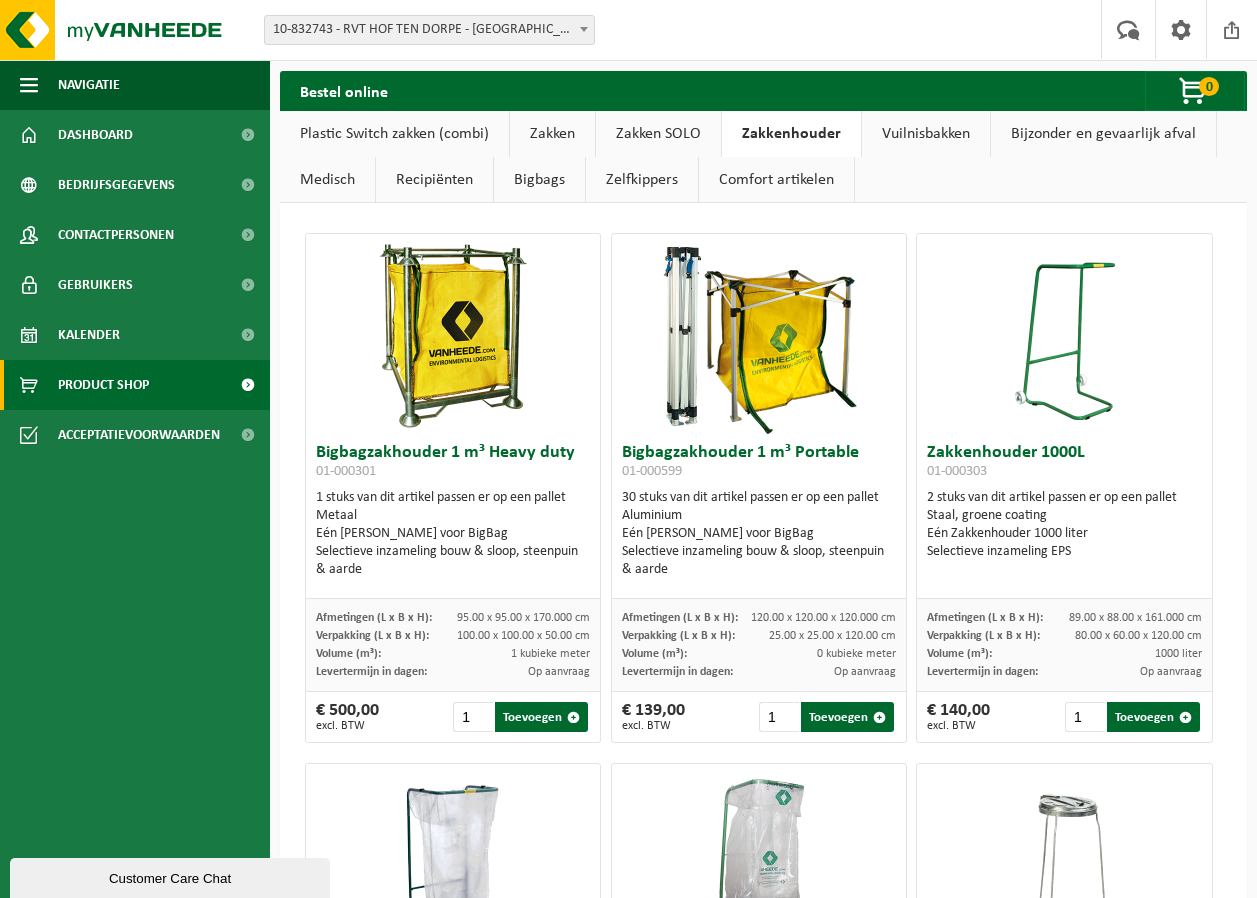 click on "Zakkenhouder 1000L 01-000303" at bounding box center [1064, 464] 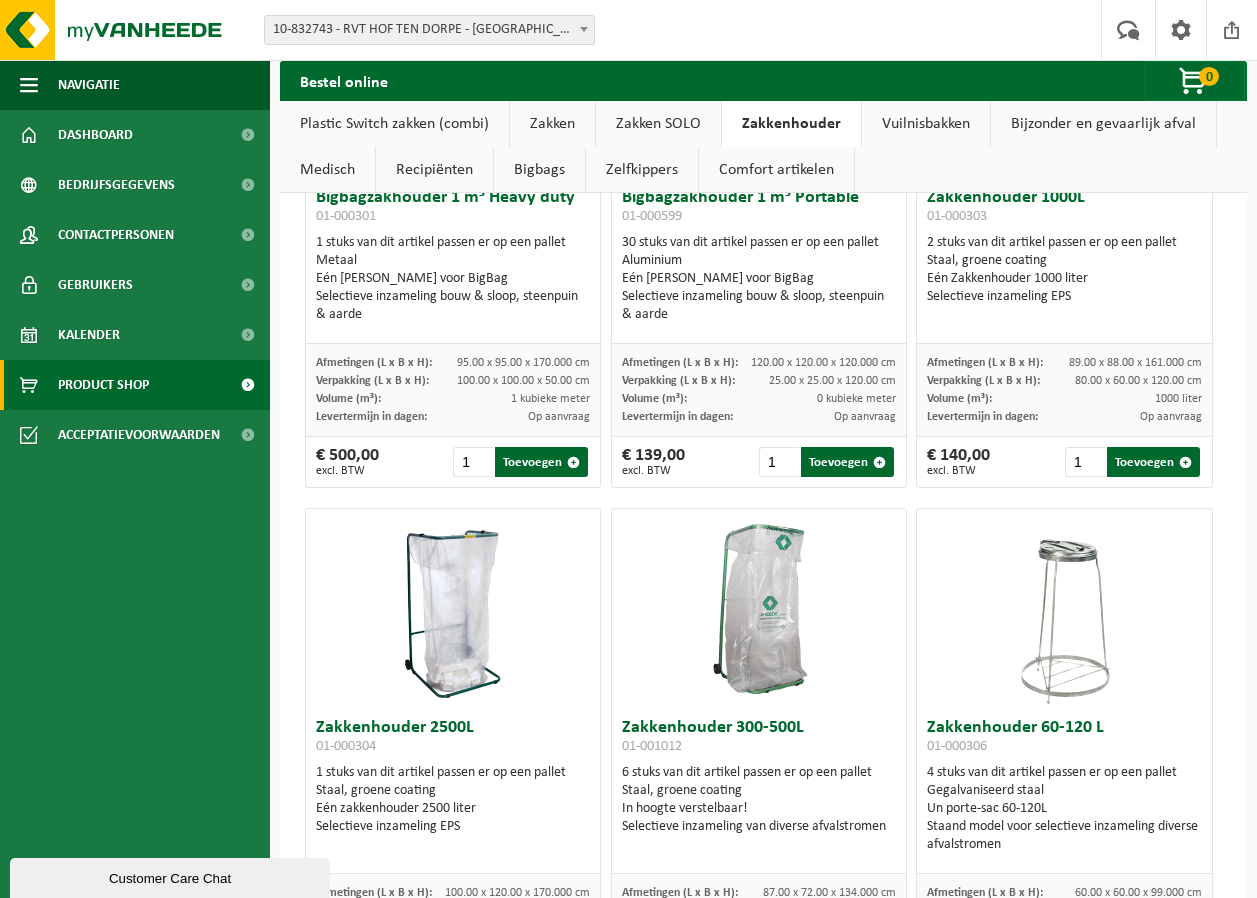 scroll, scrollTop: 0, scrollLeft: 0, axis: both 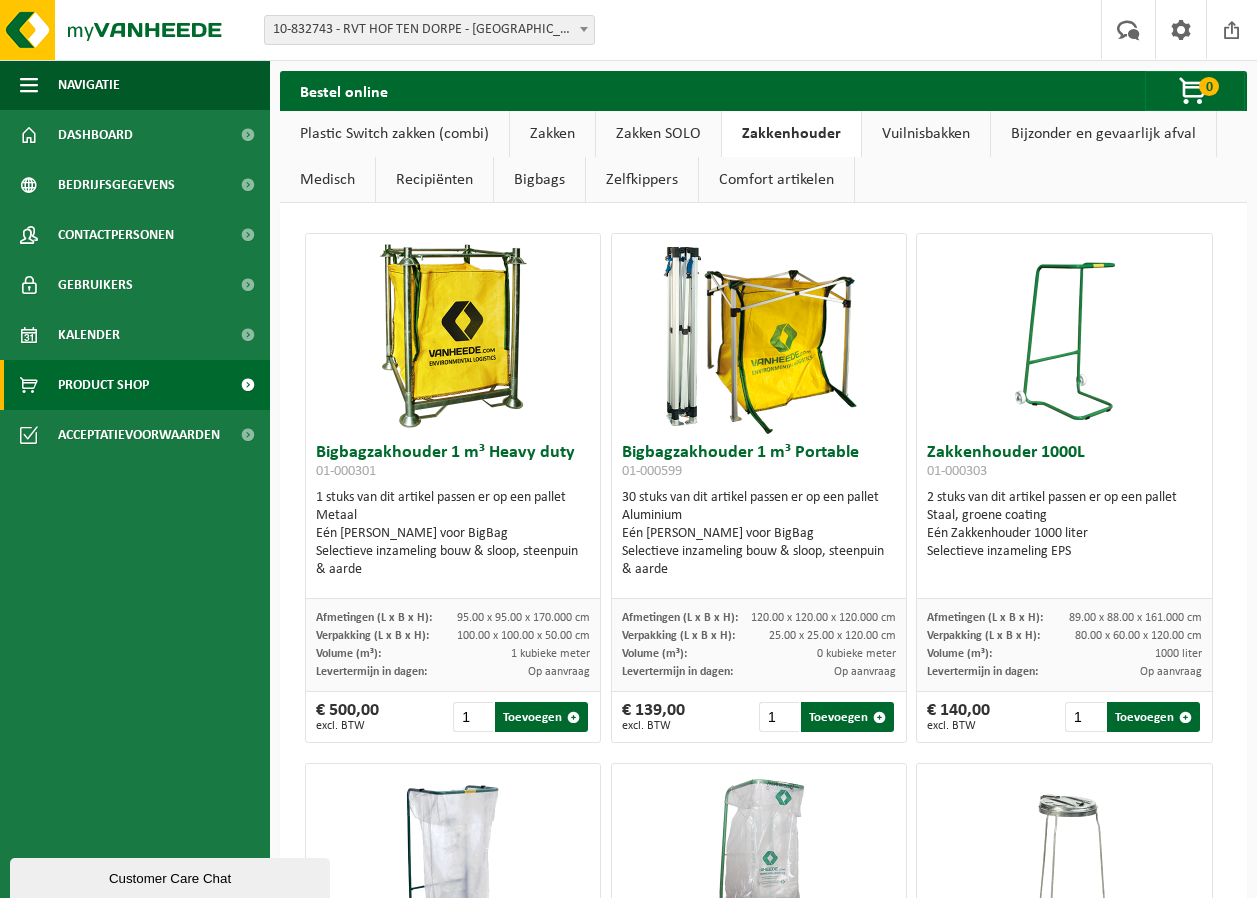 click on "Comfort artikelen" at bounding box center [776, 180] 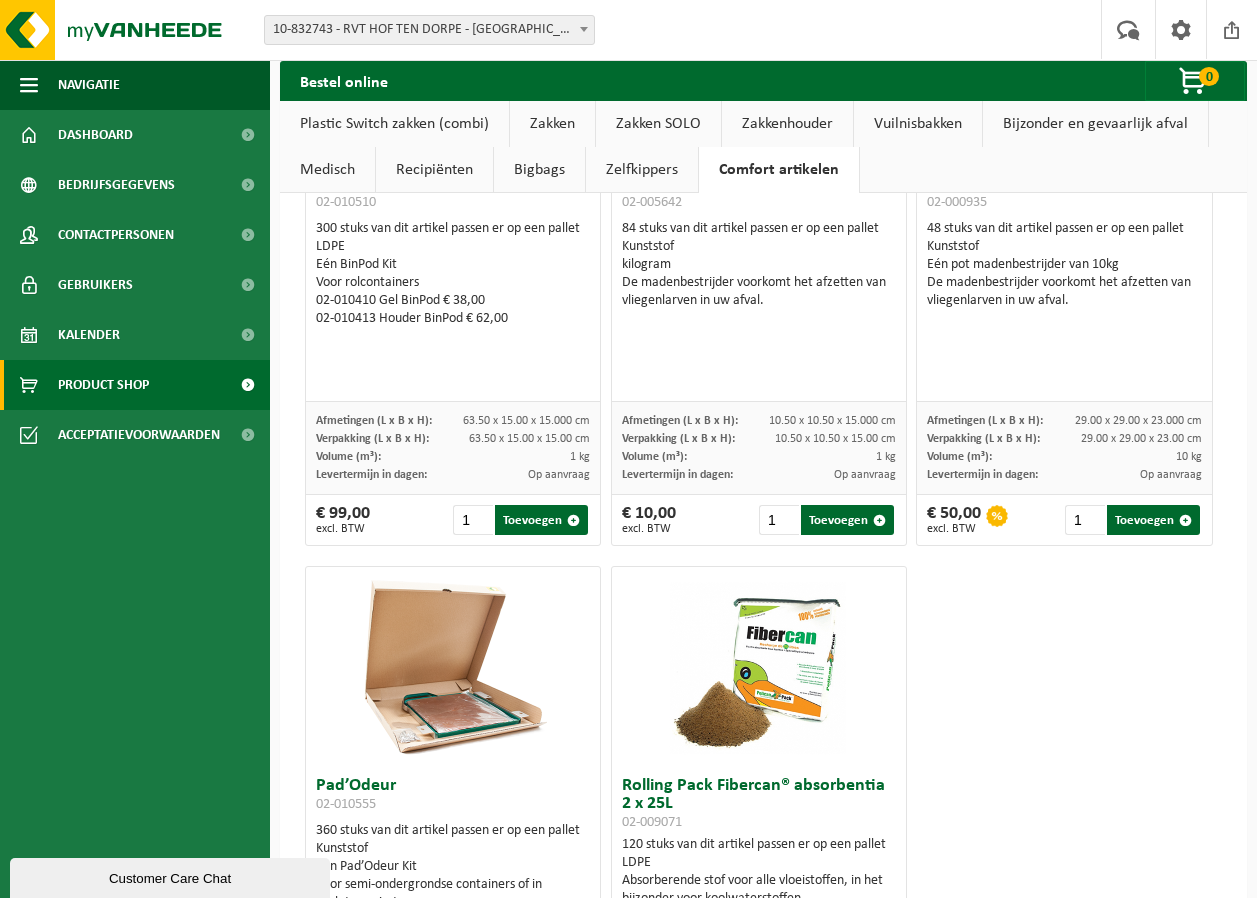scroll, scrollTop: 0, scrollLeft: 0, axis: both 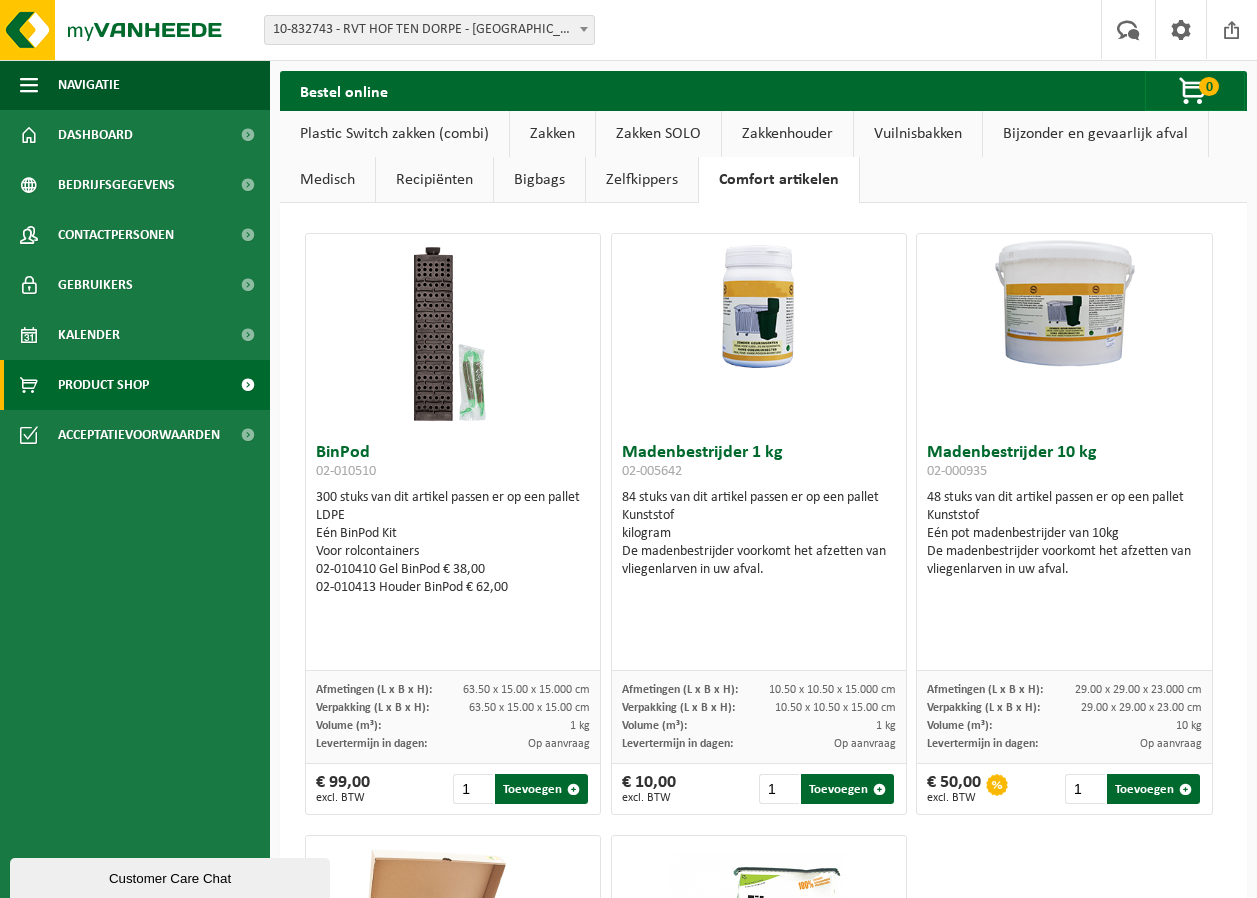 click on "Bijzonder en gevaarlijk afval" at bounding box center (1095, 134) 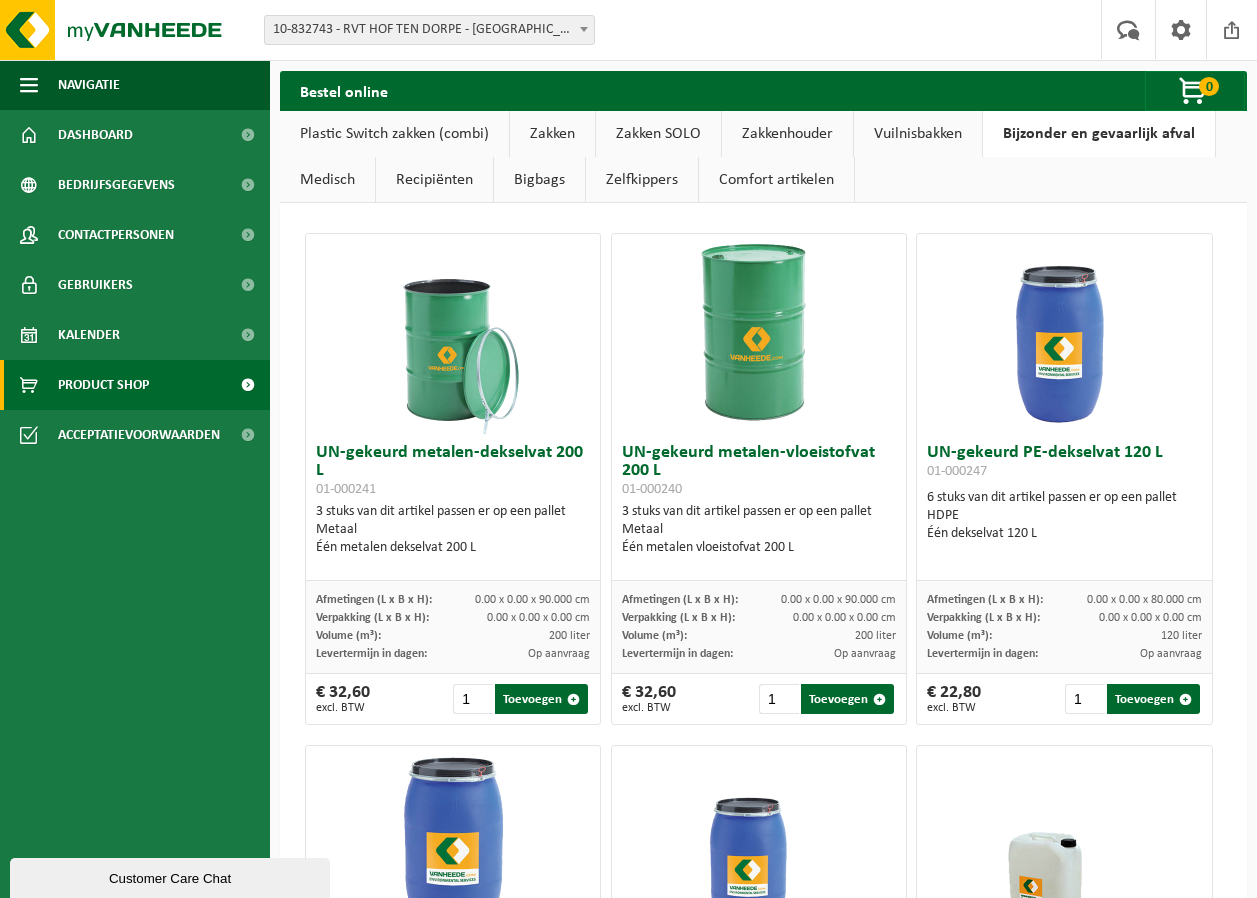 click on "Bigbags" at bounding box center (539, 180) 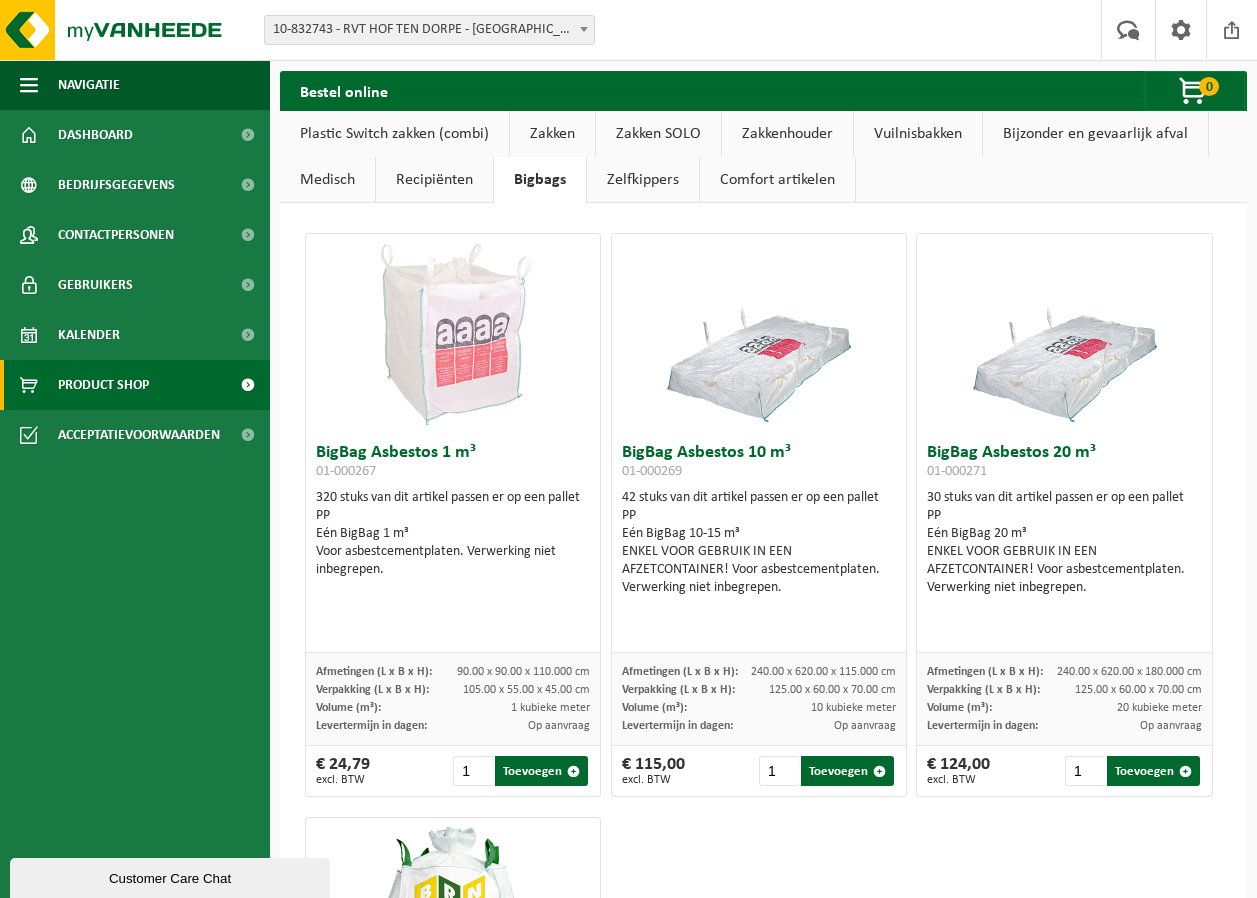 click on "Recipiënten" at bounding box center [434, 180] 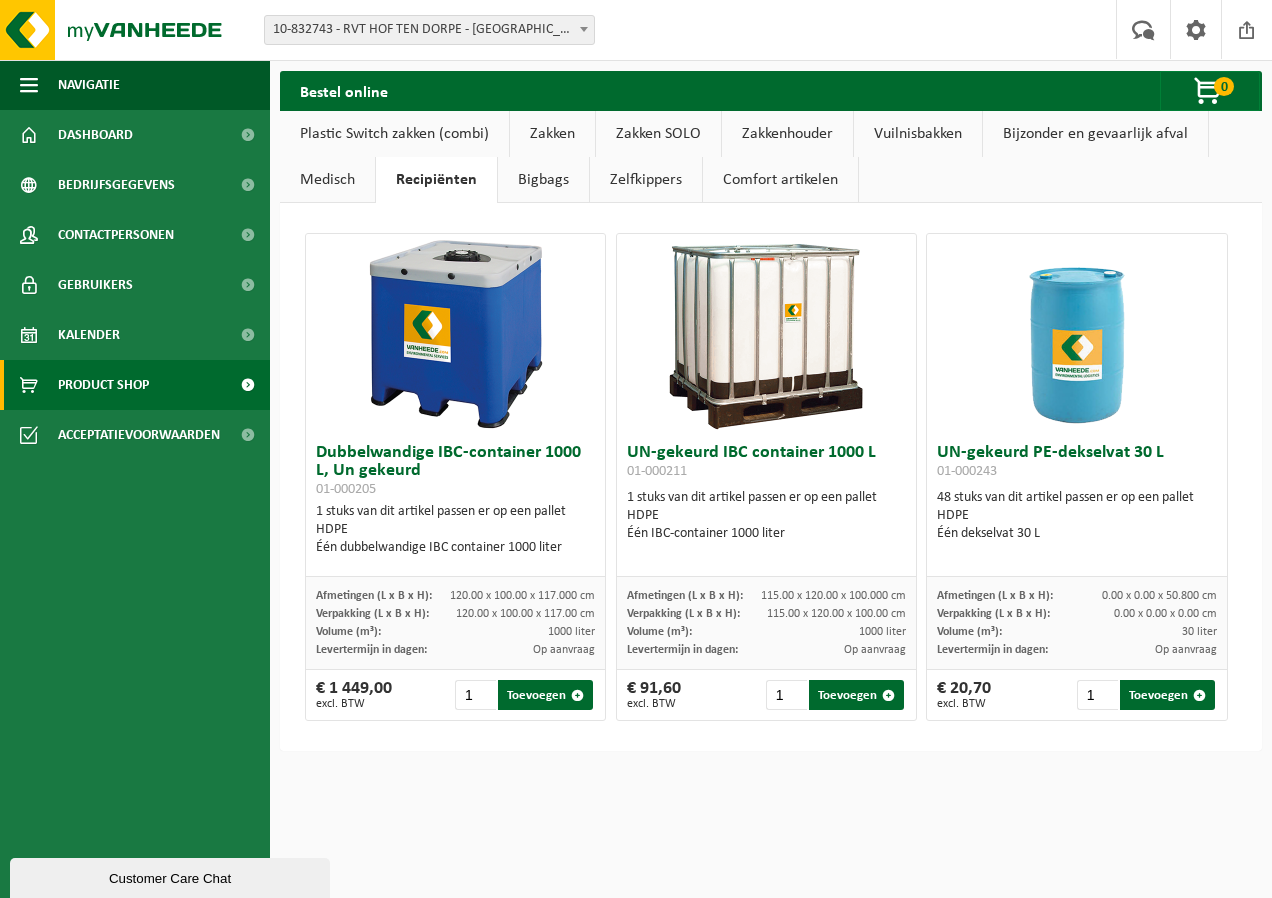 click on "Medisch" at bounding box center (327, 180) 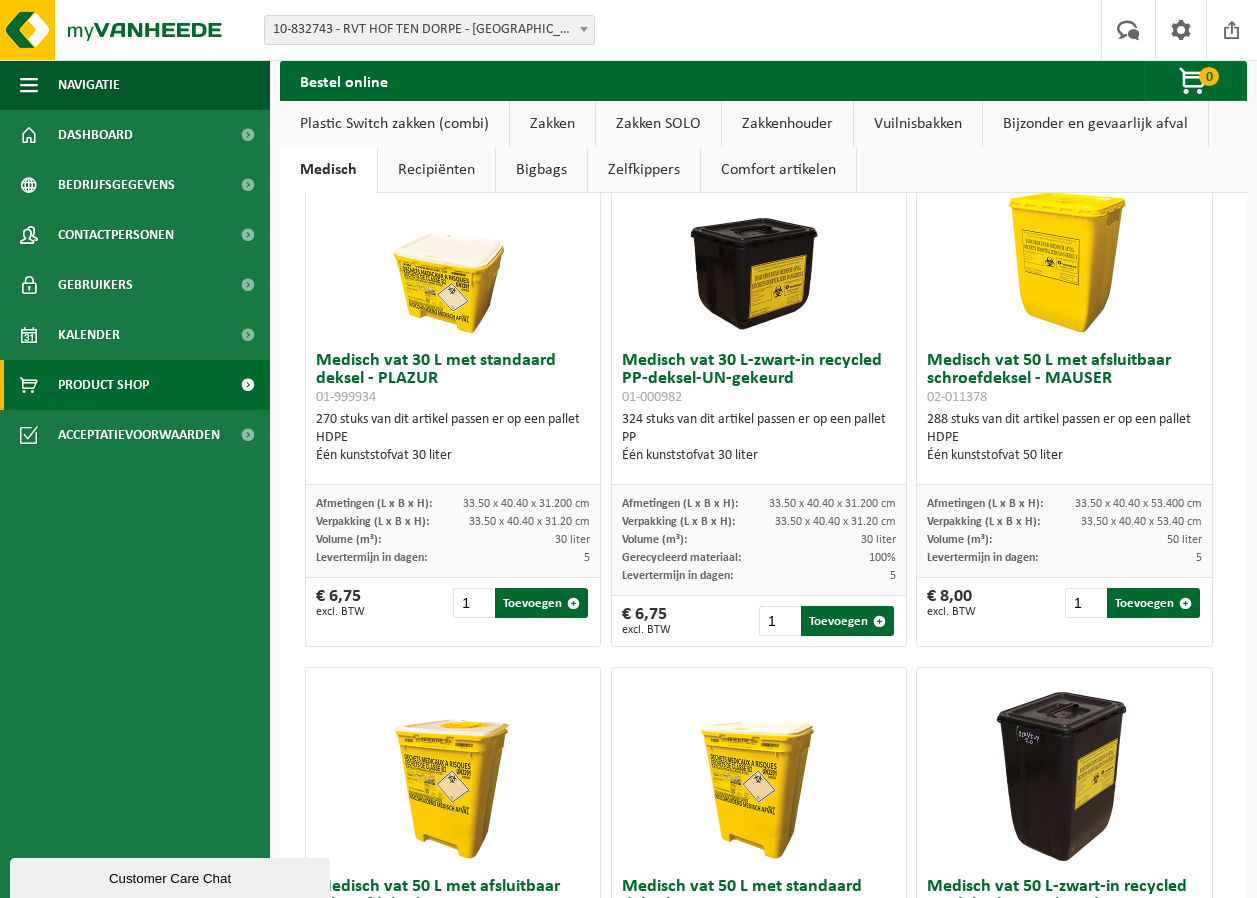 scroll, scrollTop: 400, scrollLeft: 0, axis: vertical 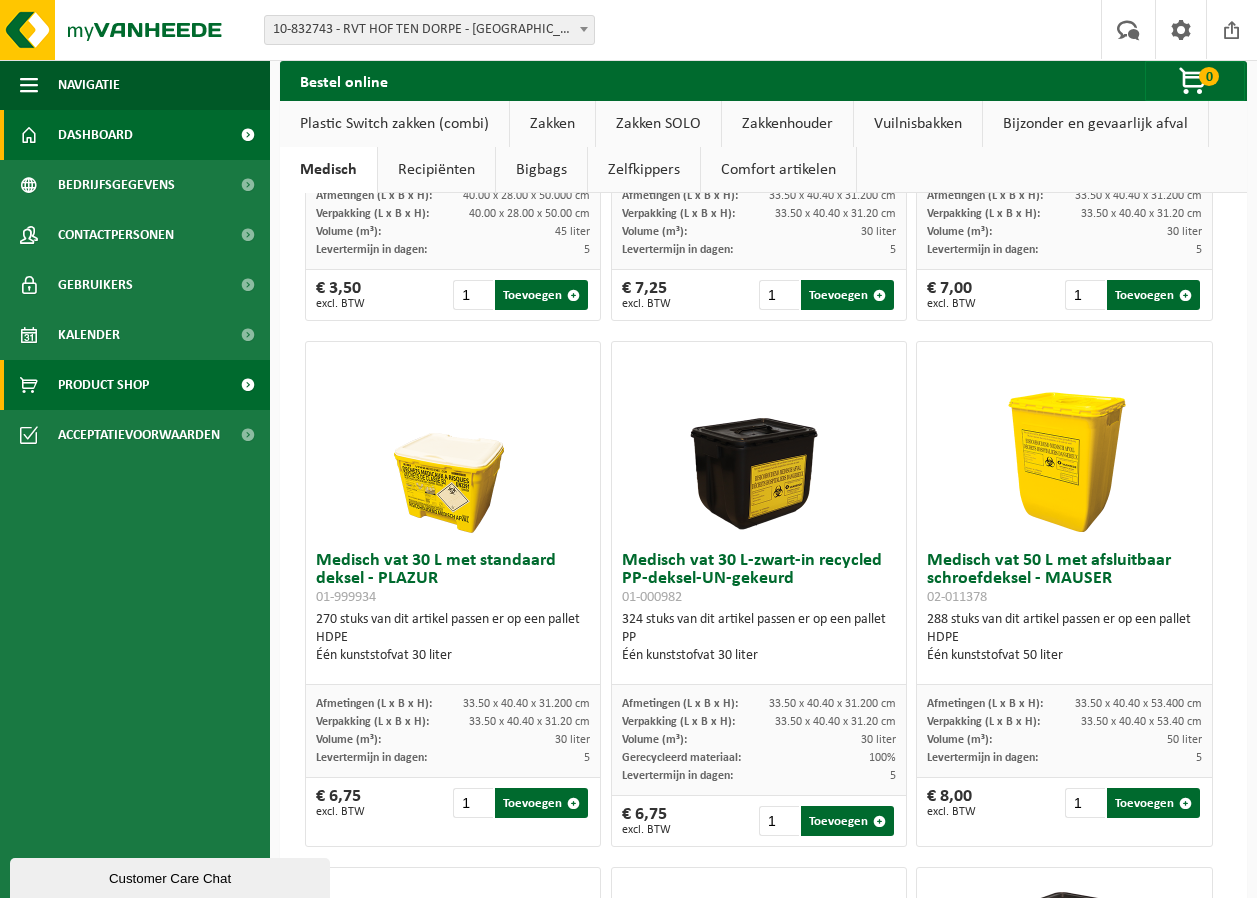 click on "Dashboard" at bounding box center [95, 135] 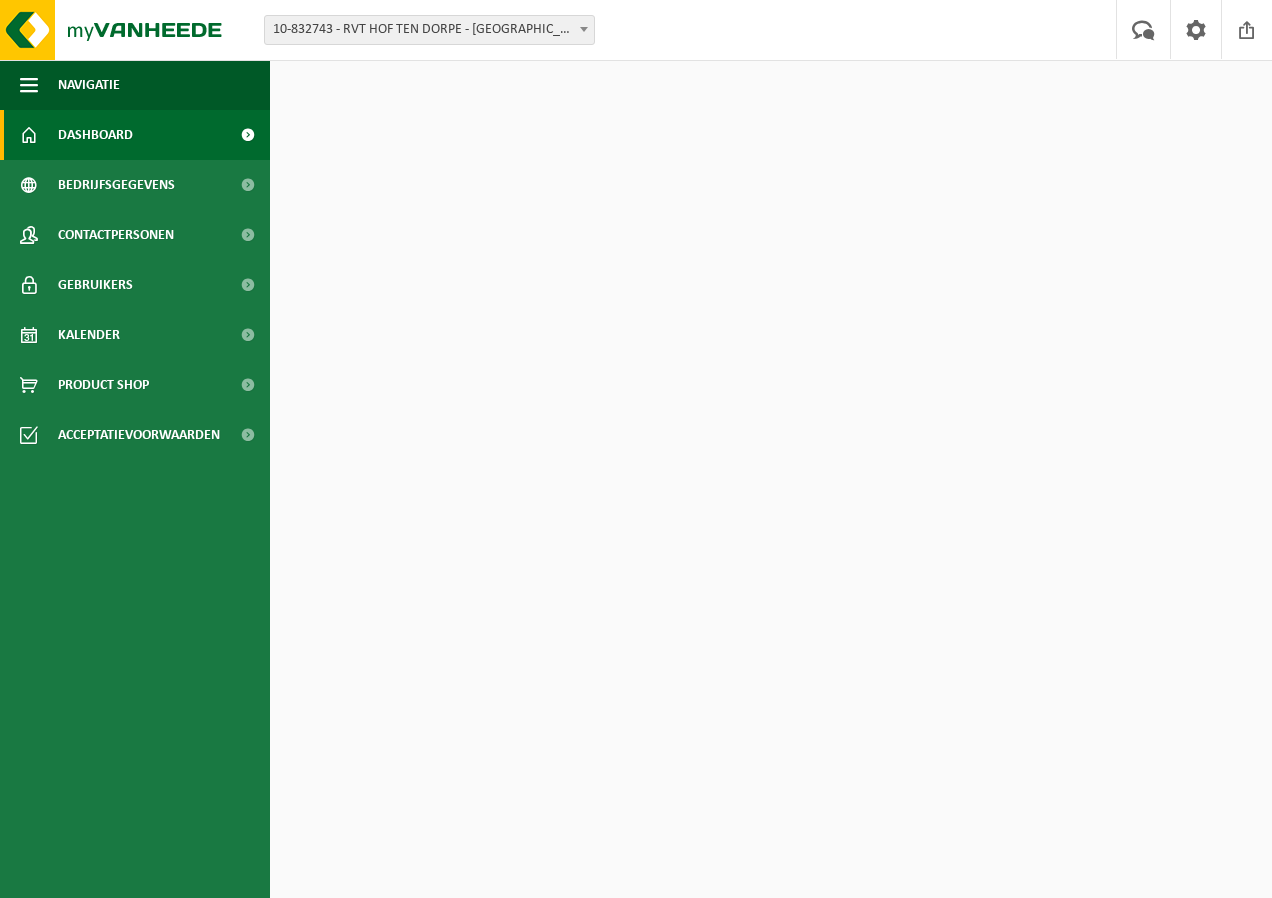 scroll, scrollTop: 0, scrollLeft: 0, axis: both 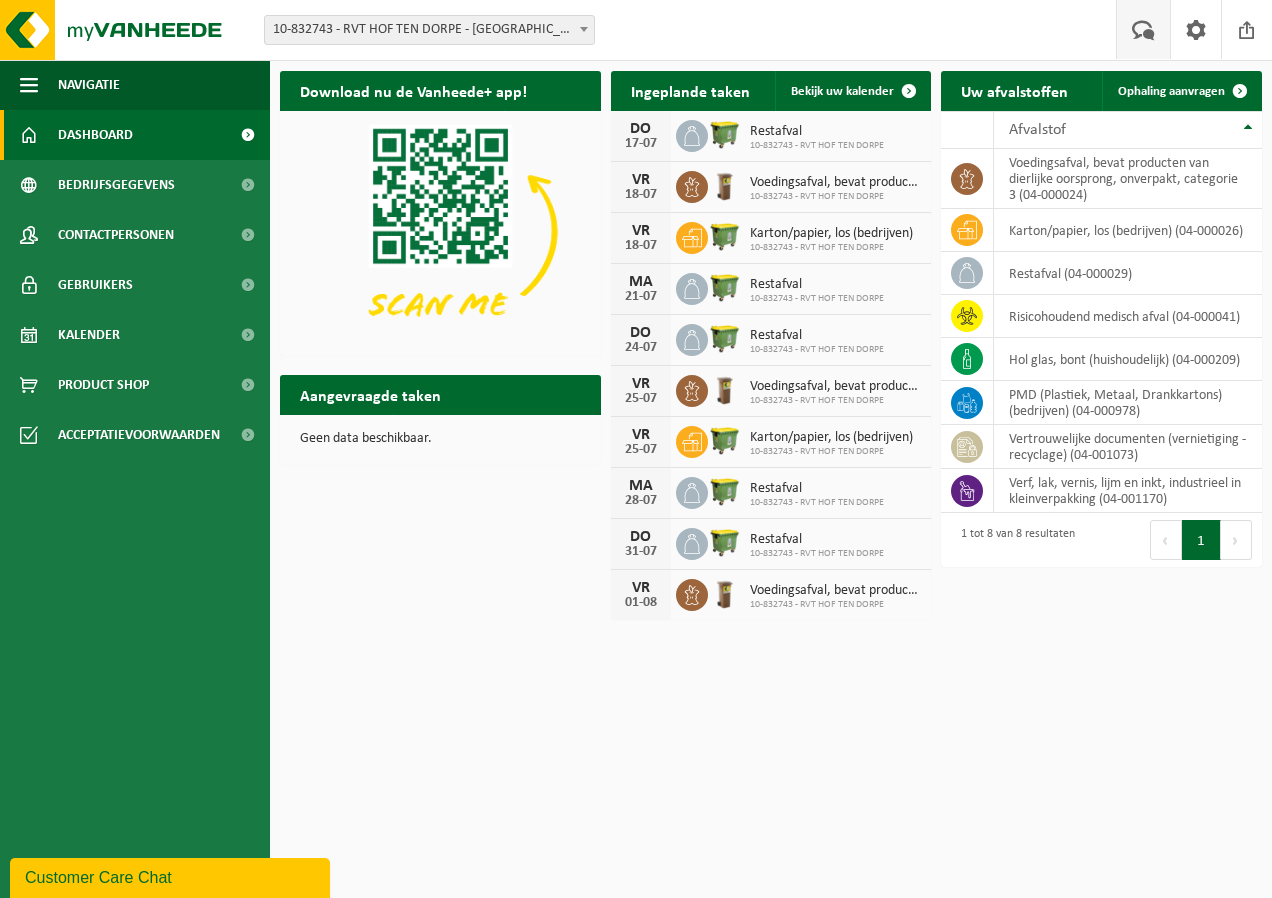 click at bounding box center (1143, 29) 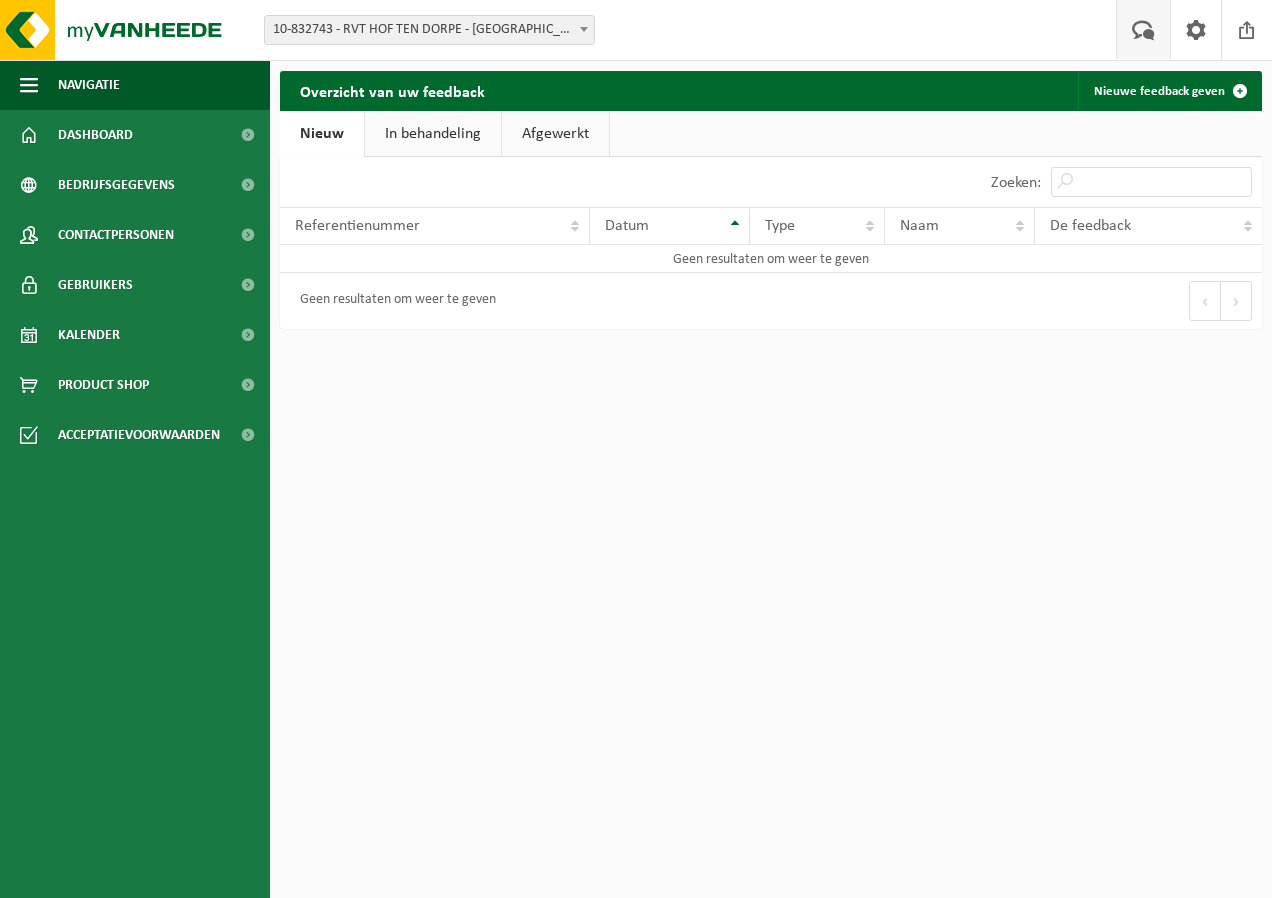 scroll, scrollTop: 0, scrollLeft: 0, axis: both 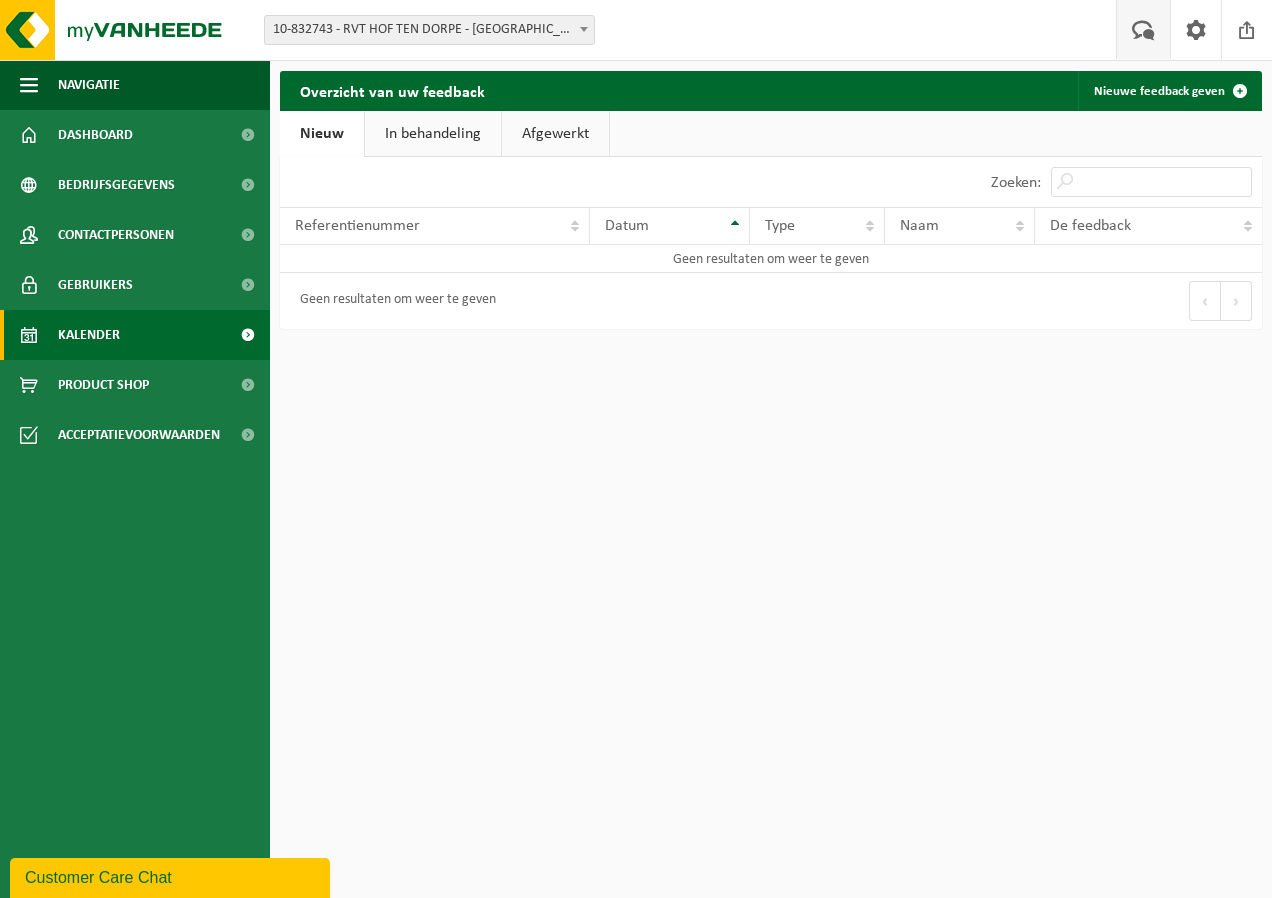 click on "Kalender" at bounding box center (89, 335) 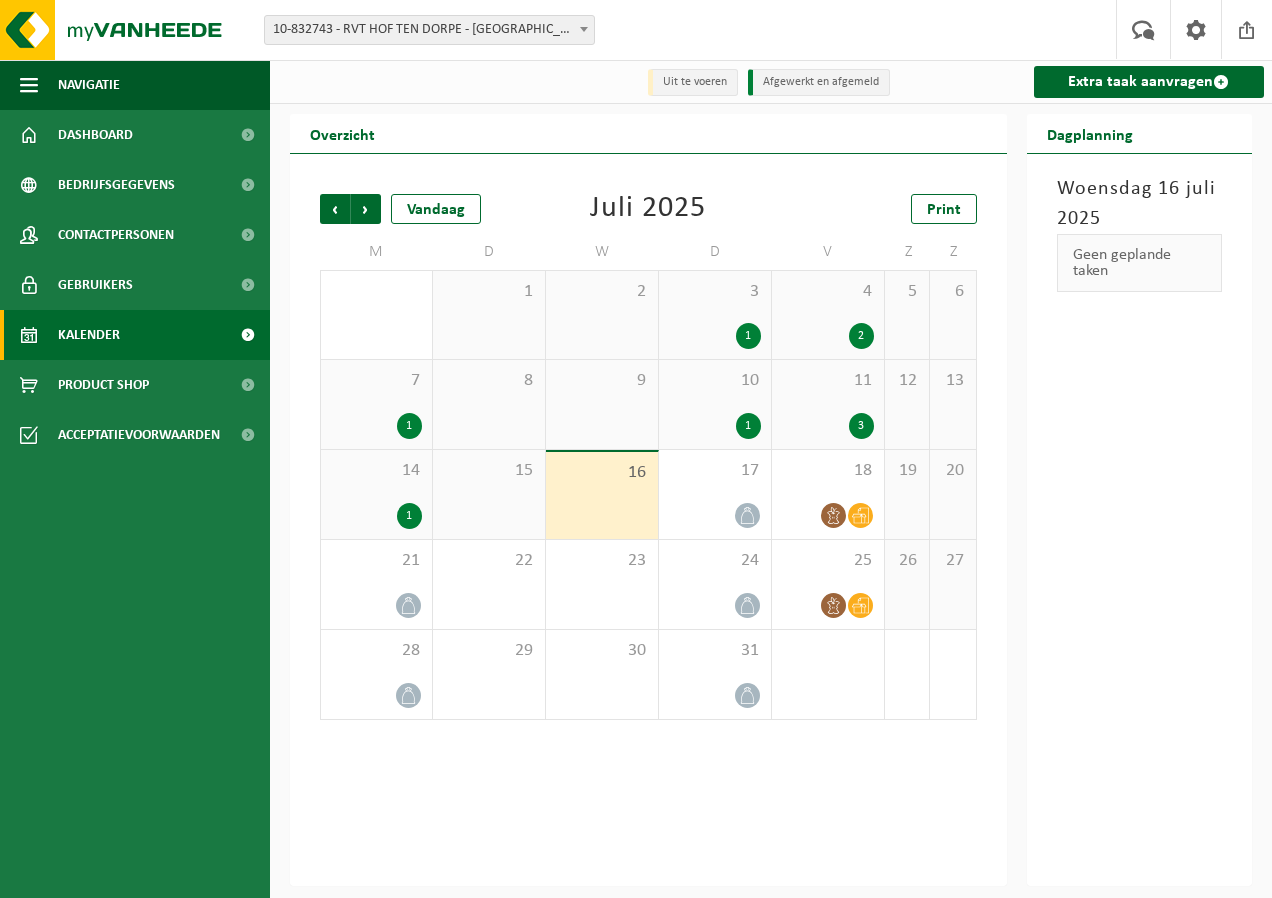 scroll, scrollTop: 0, scrollLeft: 0, axis: both 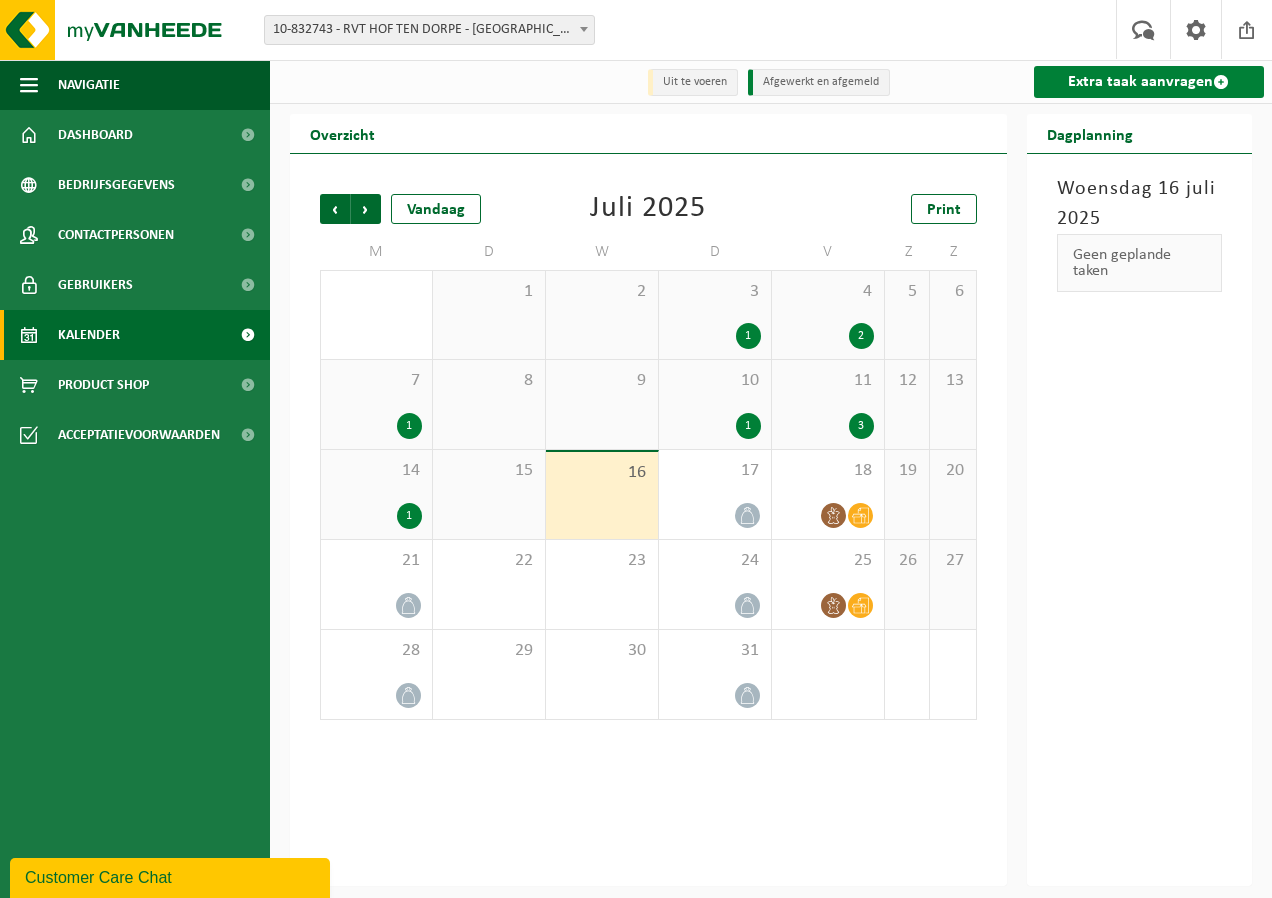 click on "Extra taak aanvragen" at bounding box center [1149, 82] 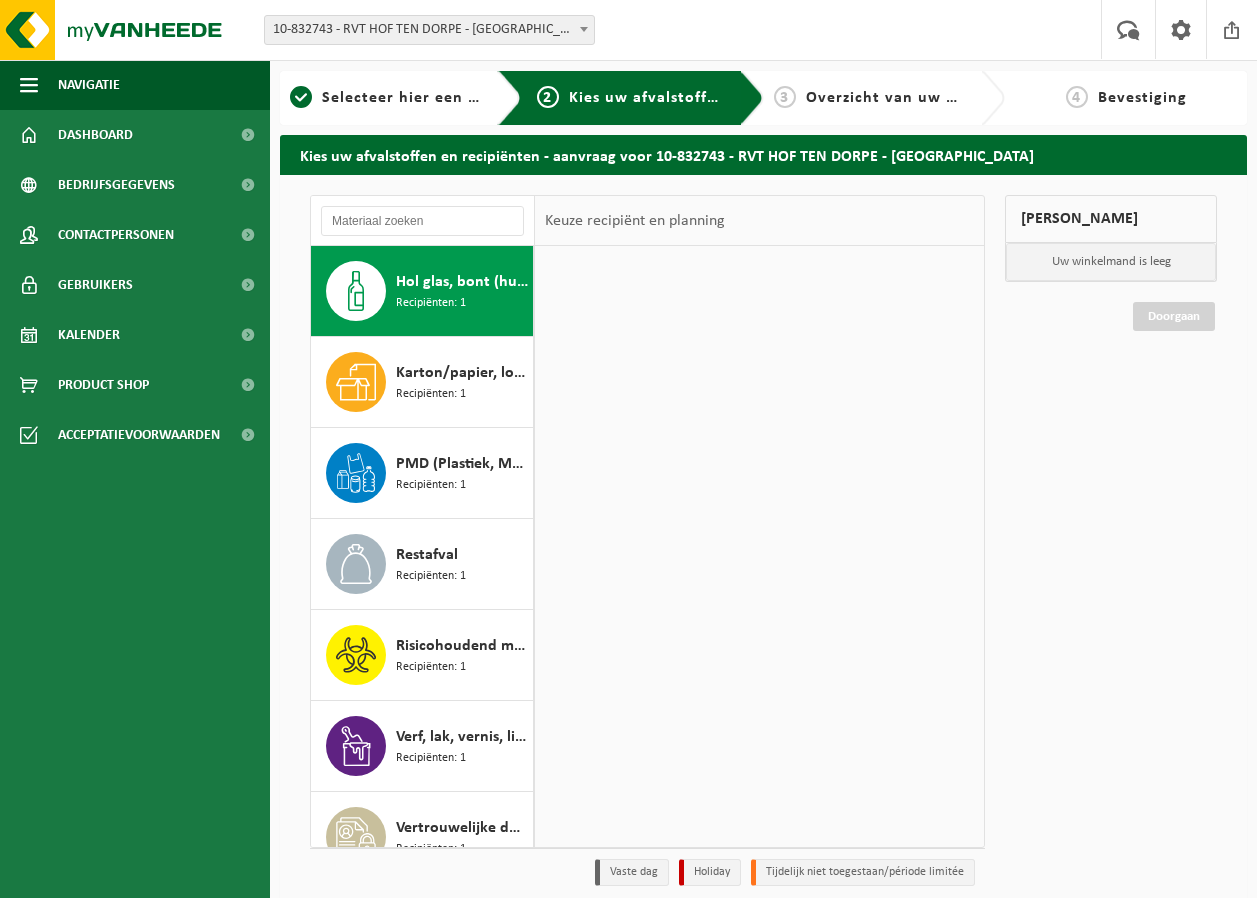 scroll, scrollTop: 0, scrollLeft: 0, axis: both 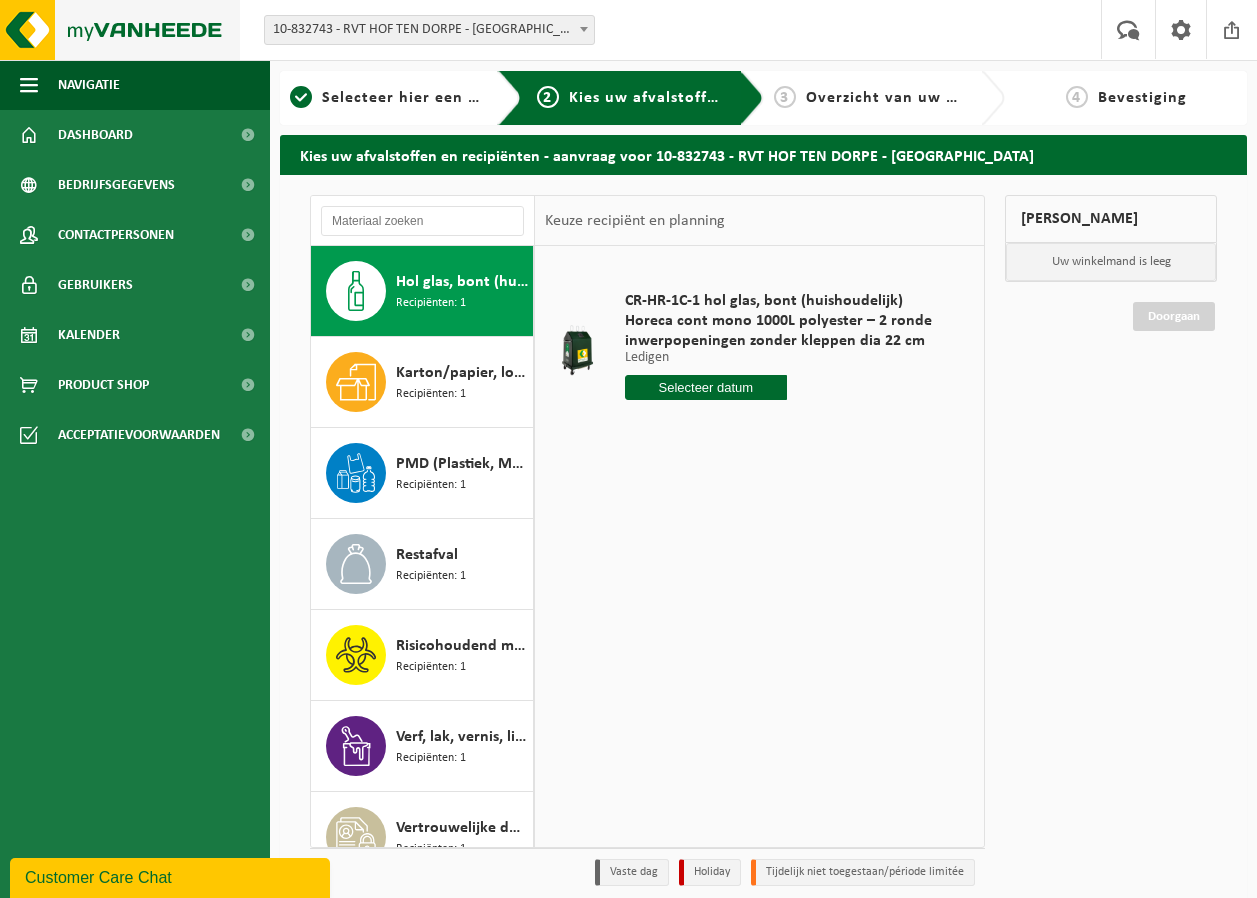 click at bounding box center [120, 30] 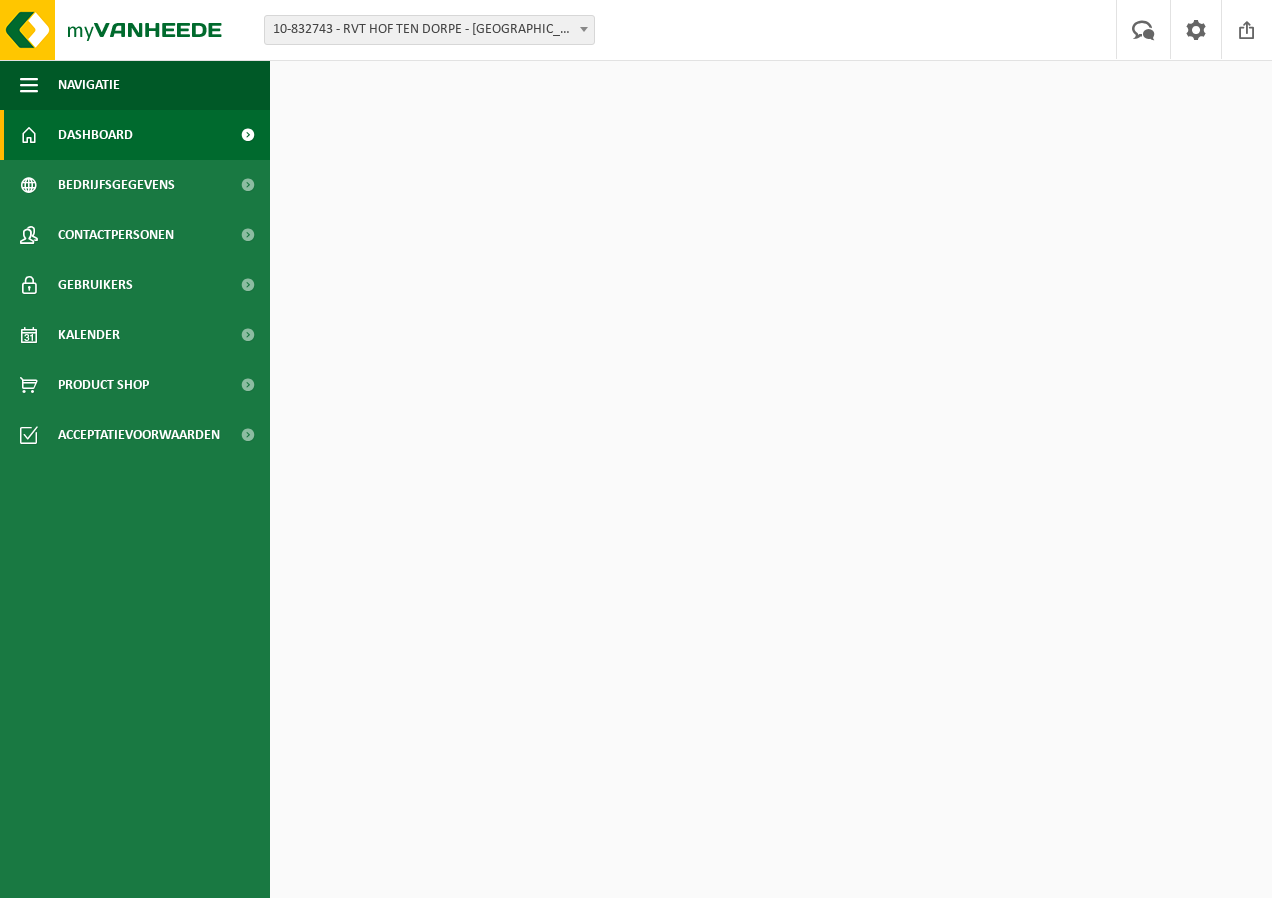 scroll, scrollTop: 0, scrollLeft: 0, axis: both 